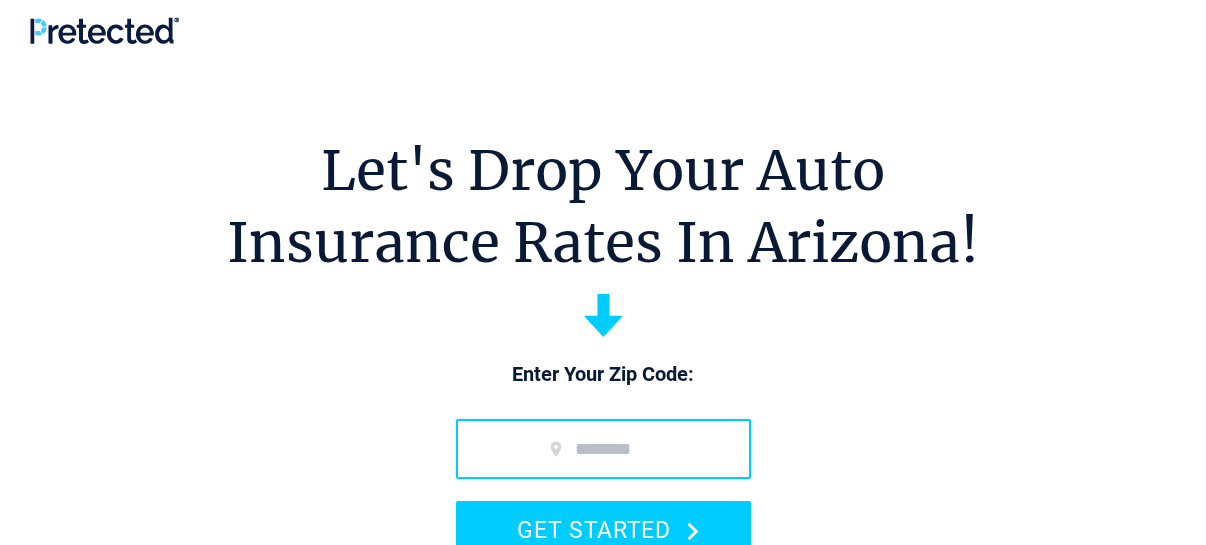 scroll, scrollTop: 0, scrollLeft: 0, axis: both 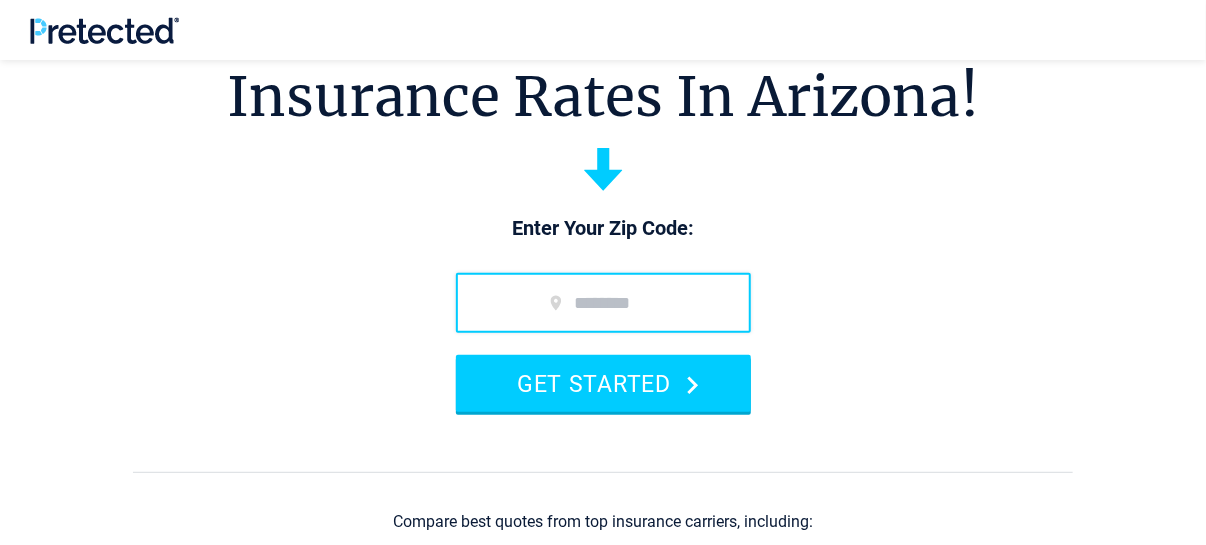 drag, startPoint x: 611, startPoint y: 301, endPoint x: 621, endPoint y: 304, distance: 10.440307 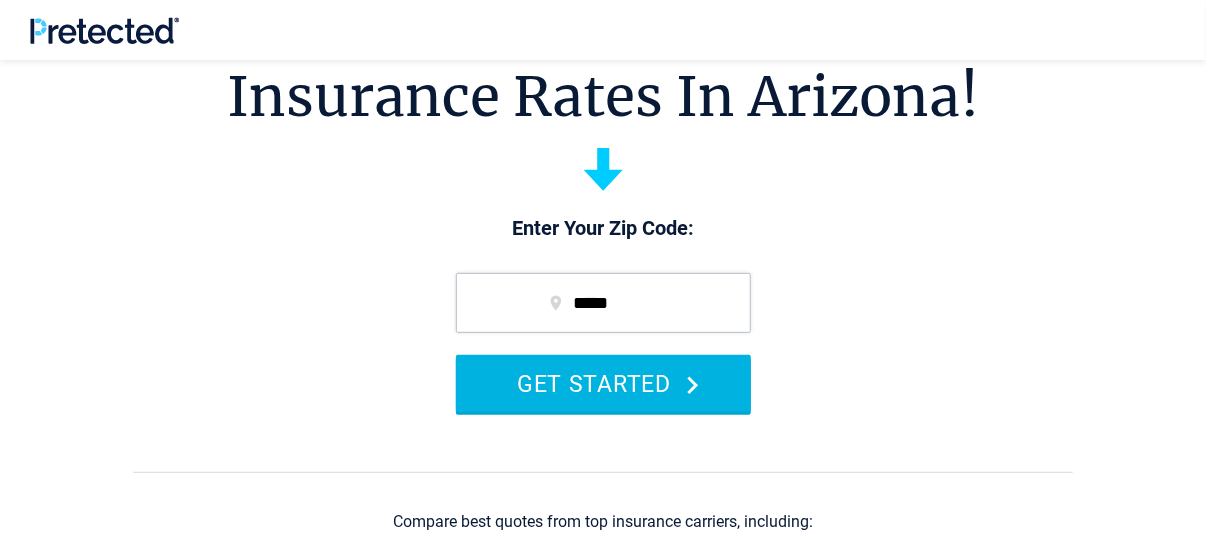 click on "GET STARTED" at bounding box center (603, 383) 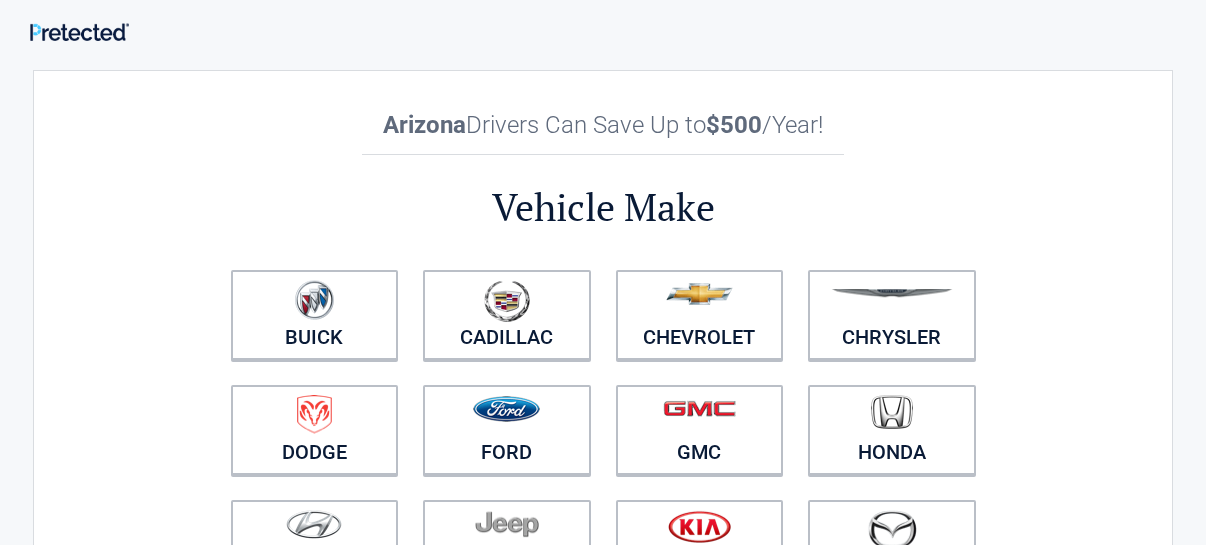 scroll, scrollTop: 0, scrollLeft: 0, axis: both 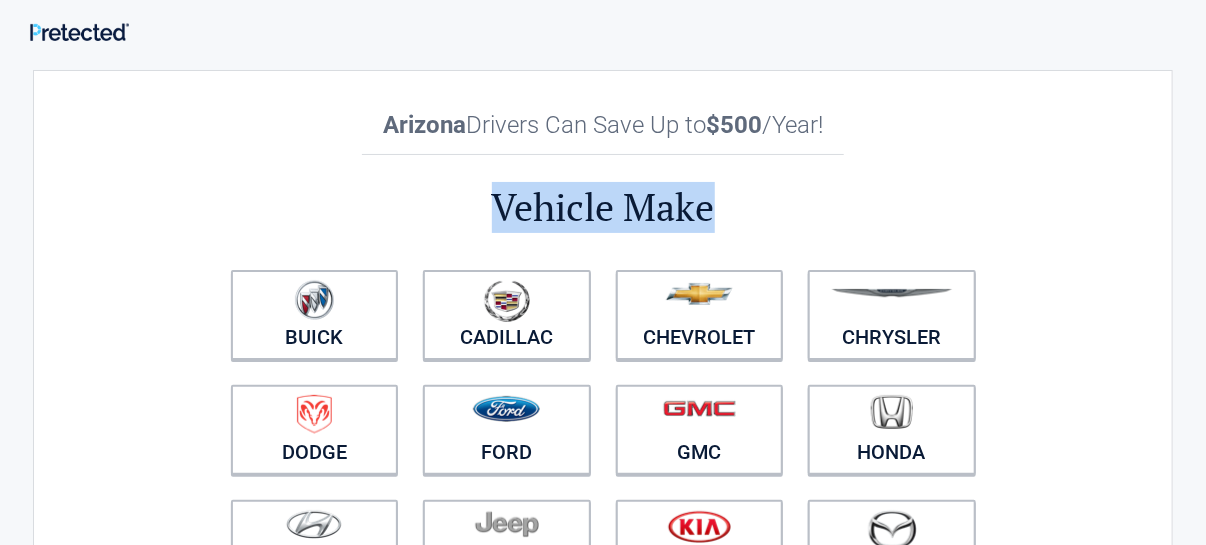 drag, startPoint x: 1205, startPoint y: 150, endPoint x: 1216, endPoint y: 186, distance: 37.64306 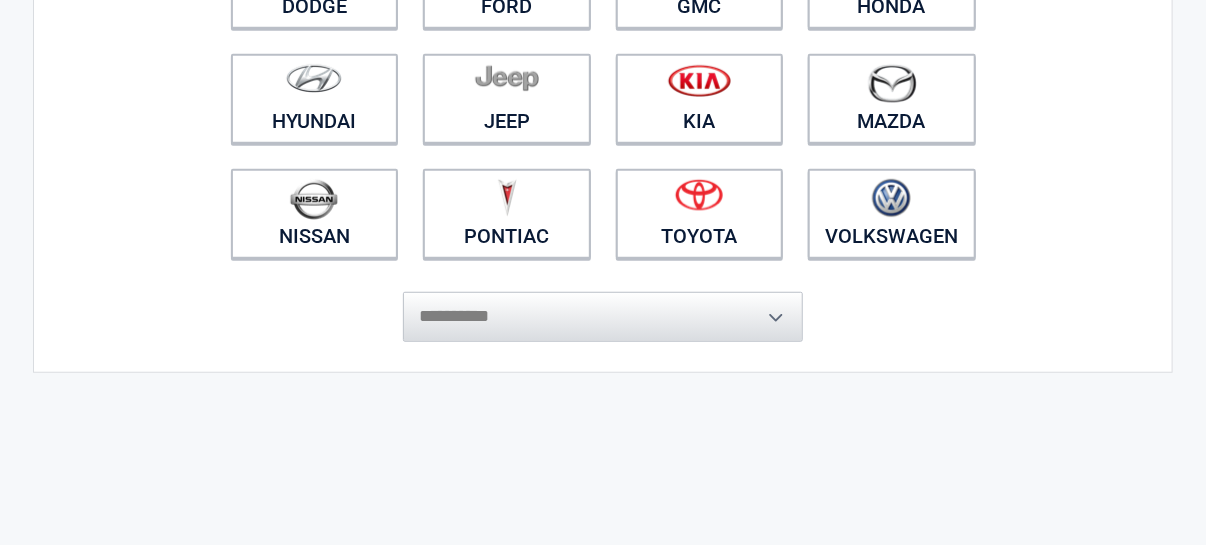 scroll, scrollTop: 450, scrollLeft: 0, axis: vertical 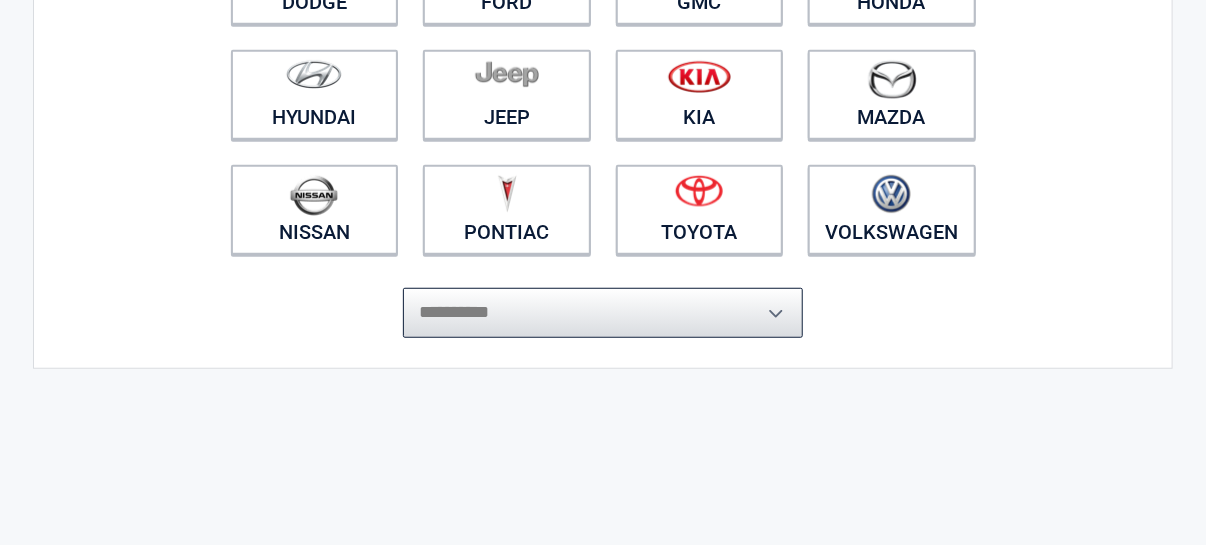 click on "**********" at bounding box center (603, 313) 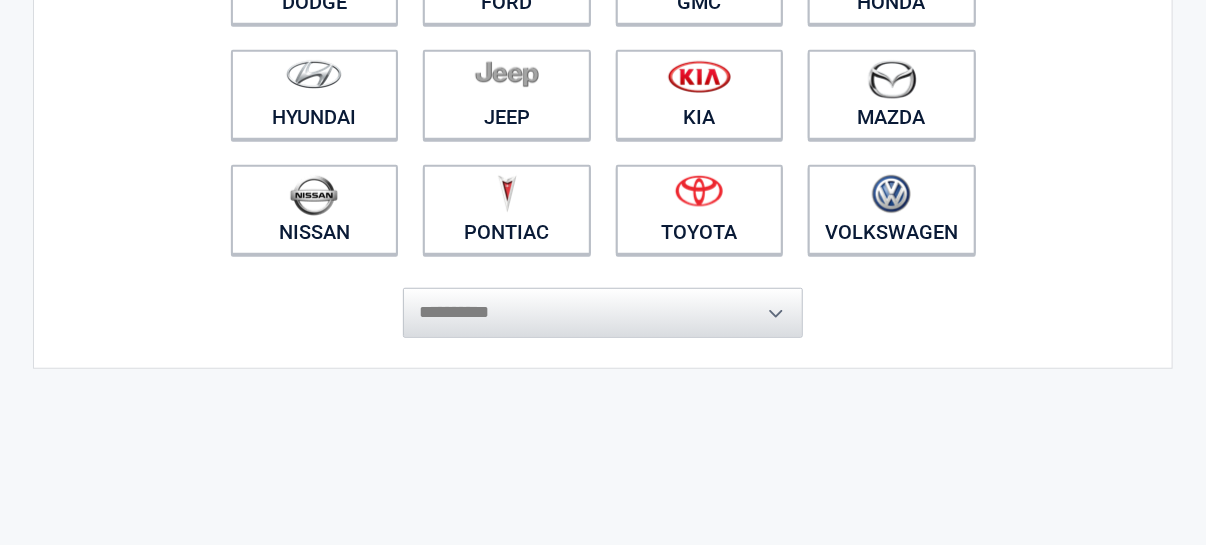 drag, startPoint x: 1018, startPoint y: 374, endPoint x: 1007, endPoint y: 356, distance: 21.095022 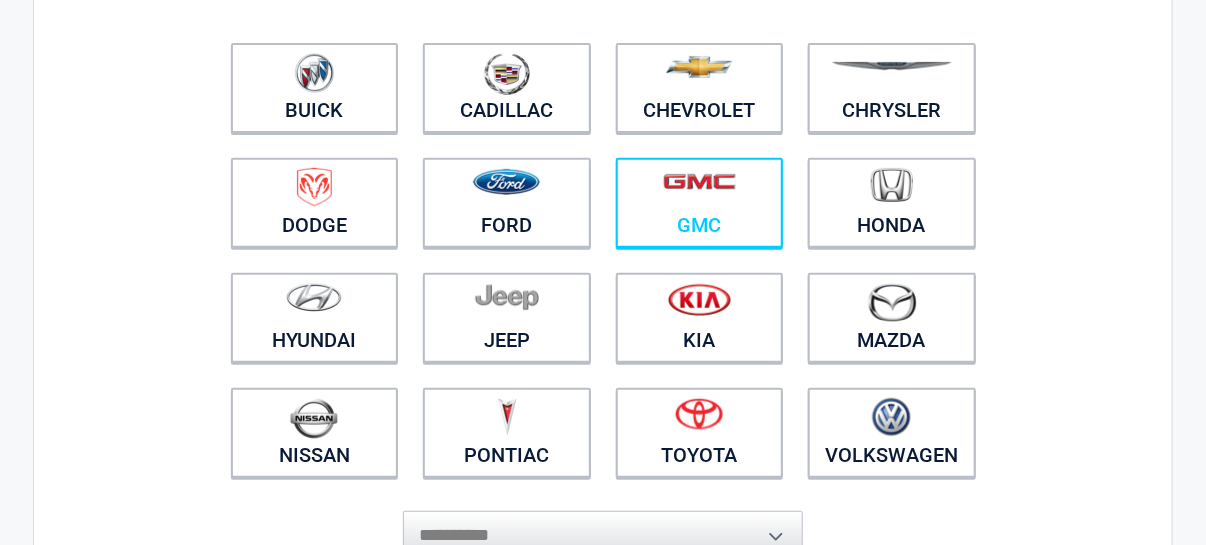 scroll, scrollTop: 224, scrollLeft: 0, axis: vertical 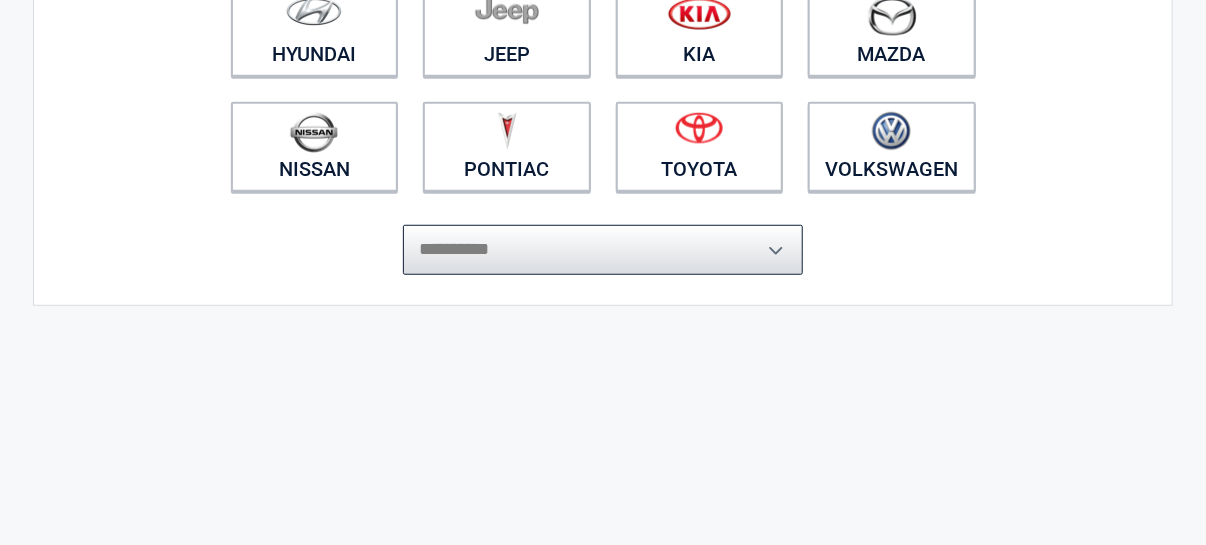 click on "**********" at bounding box center (603, 250) 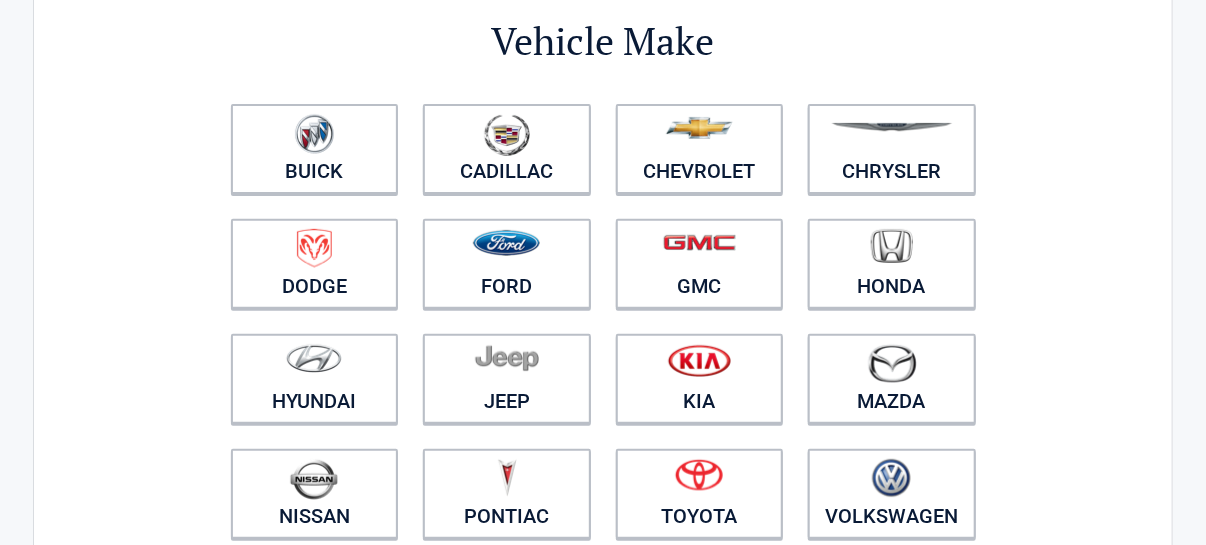 scroll, scrollTop: 0, scrollLeft: 0, axis: both 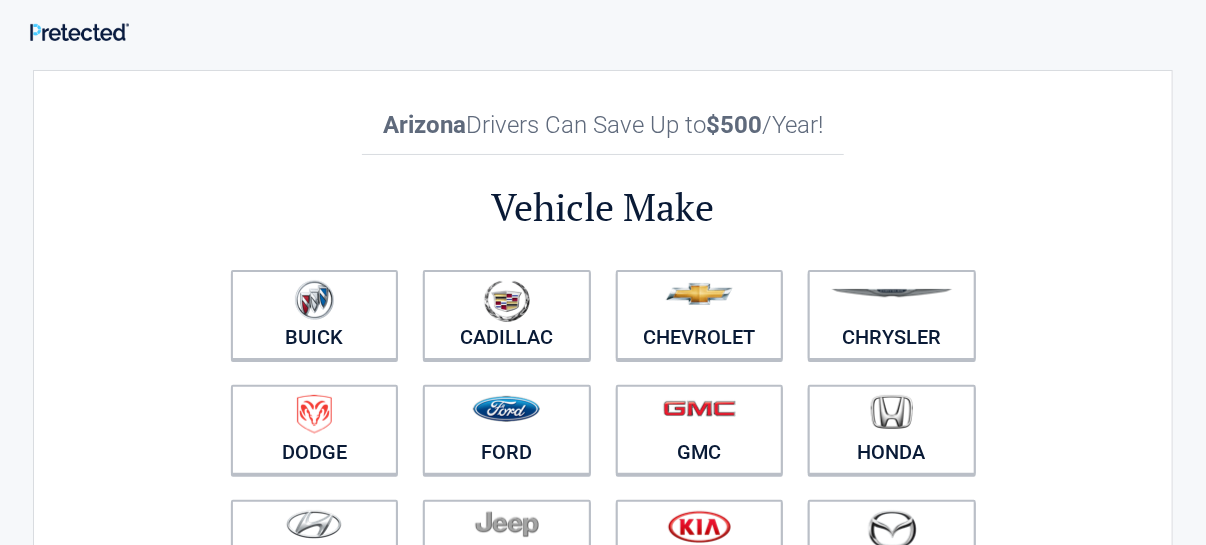 drag, startPoint x: 724, startPoint y: 183, endPoint x: 595, endPoint y: 31, distance: 199.36148 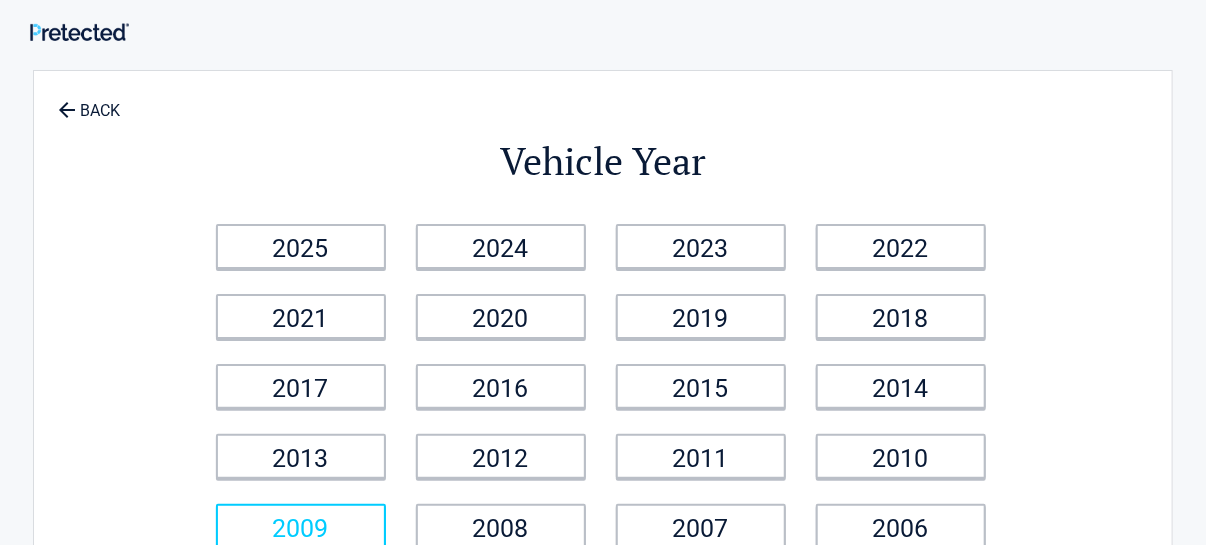 click on "2009" at bounding box center [301, 526] 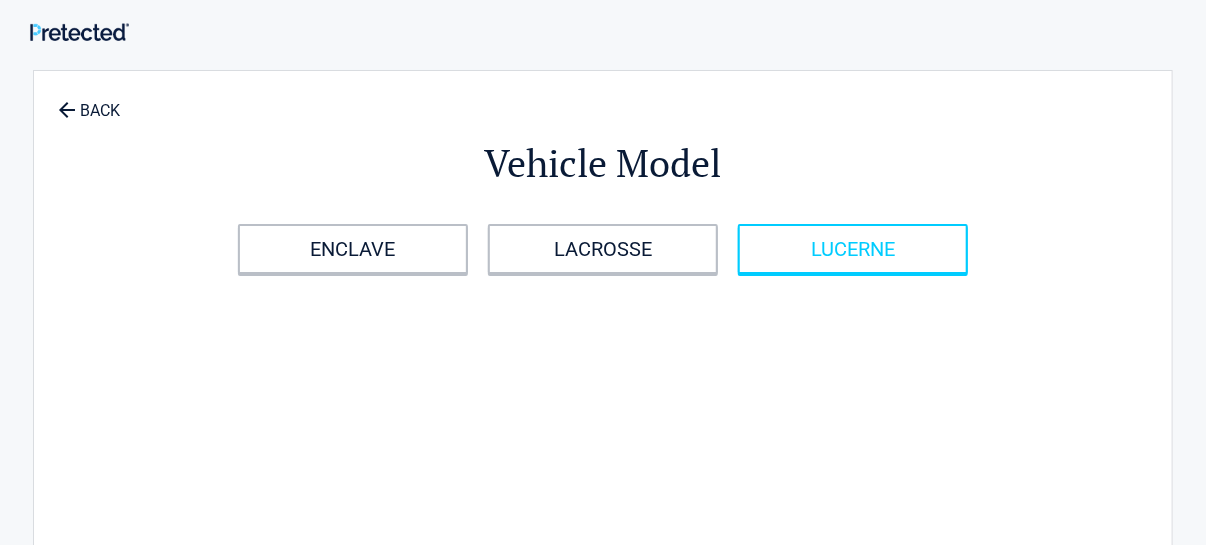 click on "LUCERNE" at bounding box center [853, 249] 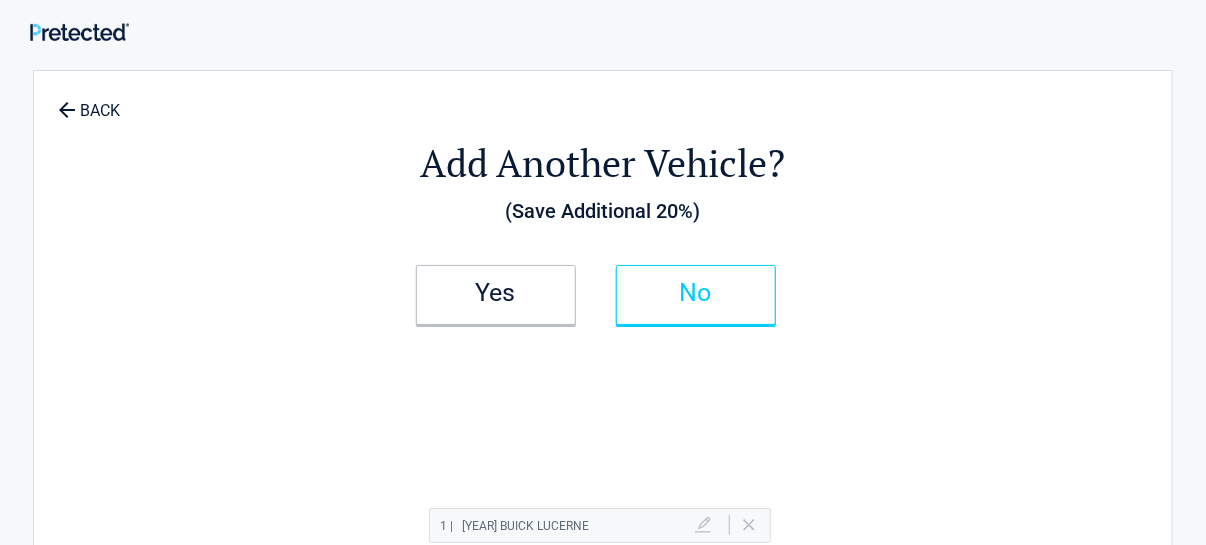 click on "No" at bounding box center [696, 293] 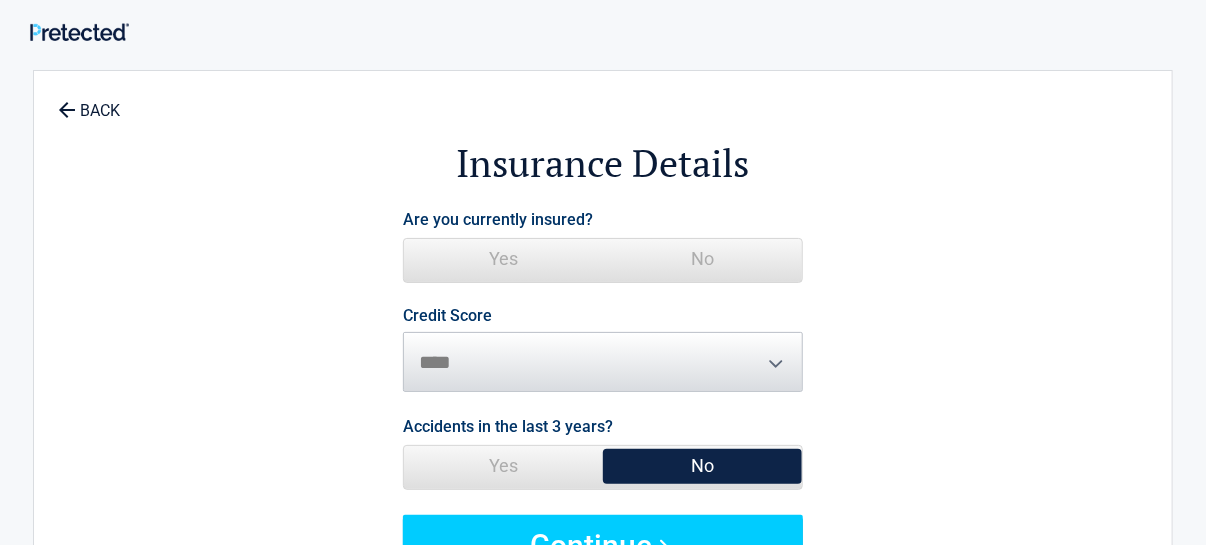 drag, startPoint x: 504, startPoint y: 257, endPoint x: 510, endPoint y: 301, distance: 44.407207 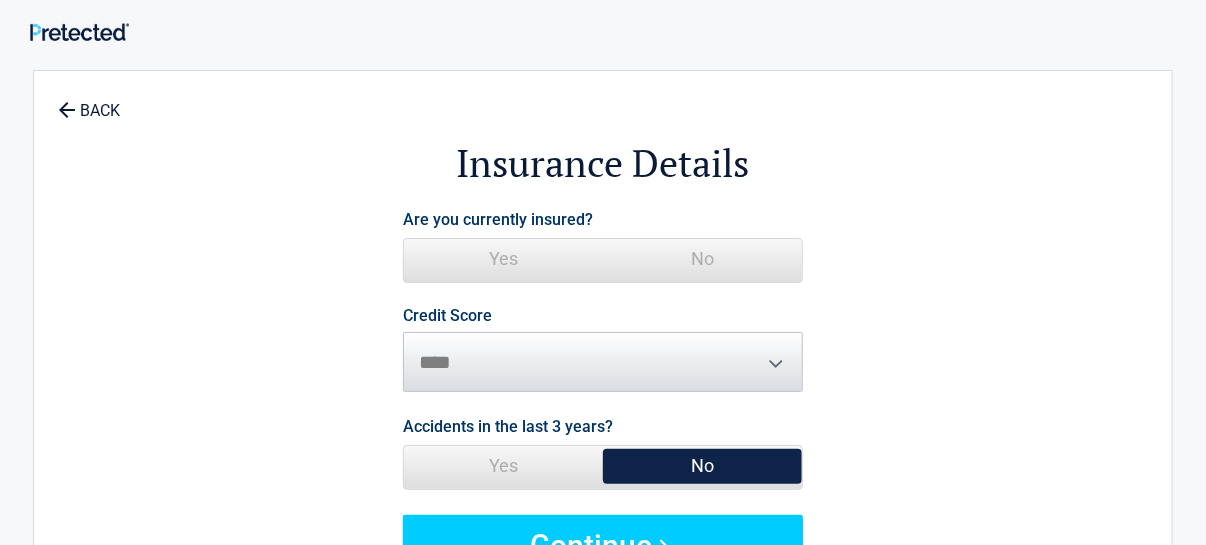 click on "Yes" at bounding box center (503, 259) 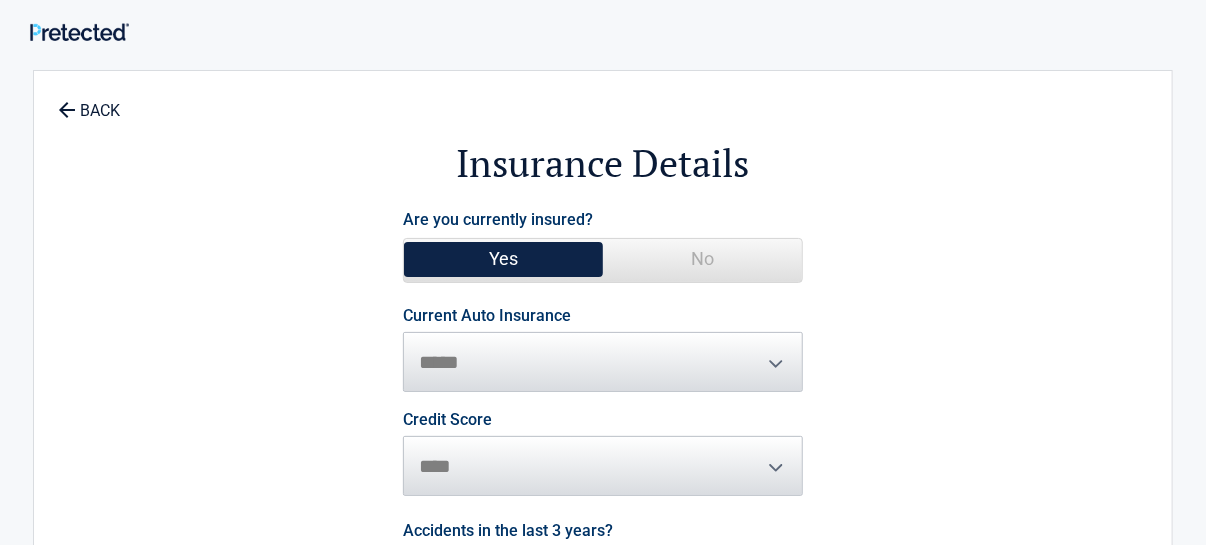 click on "**********" at bounding box center (603, 350) 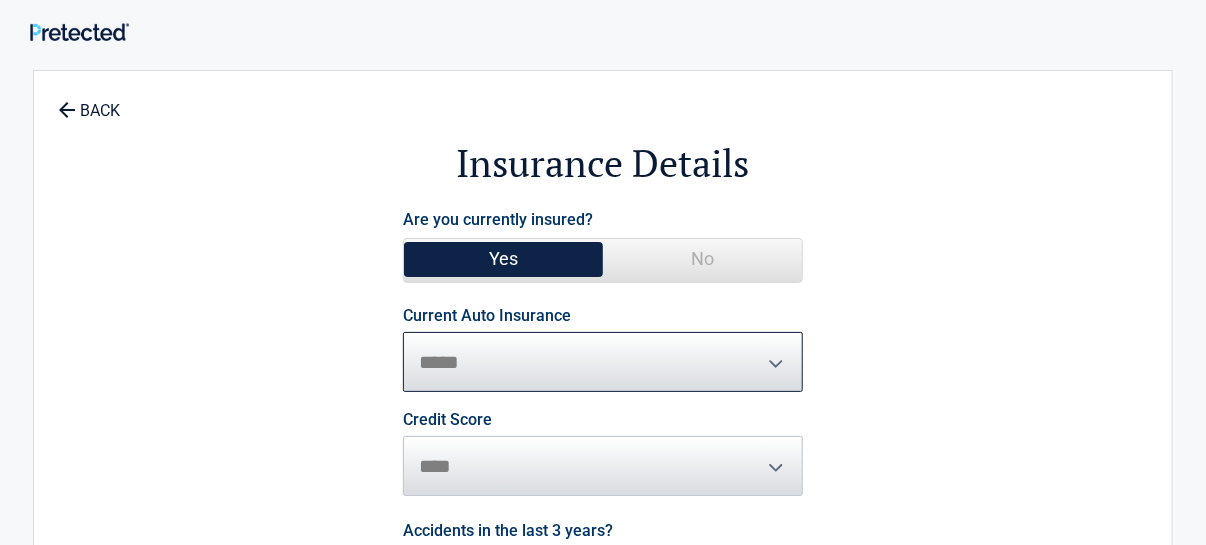 click on "**********" at bounding box center (603, 362) 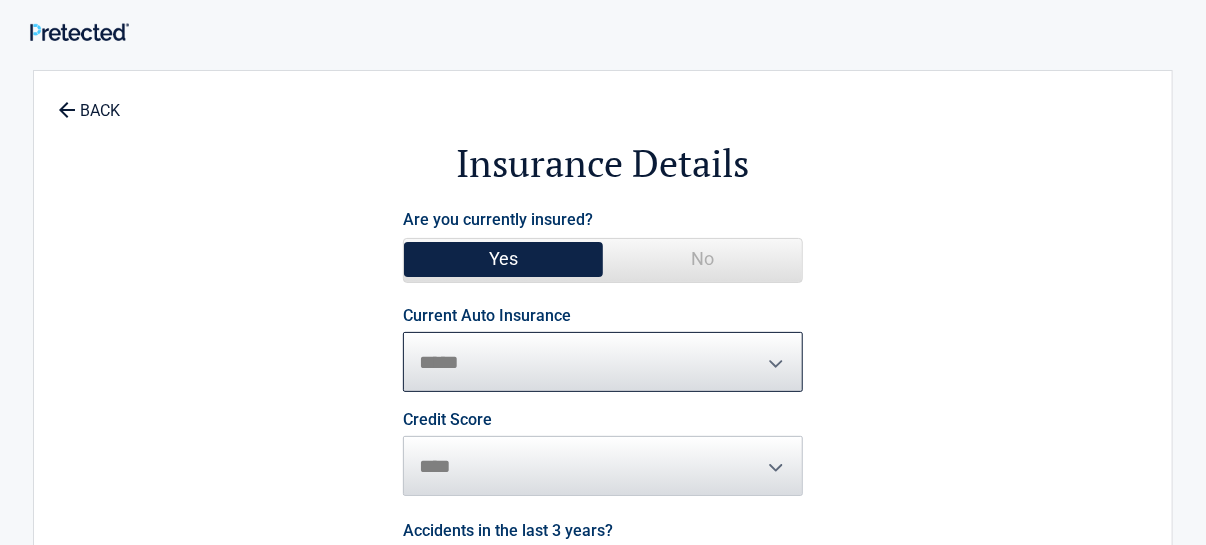 select on "**********" 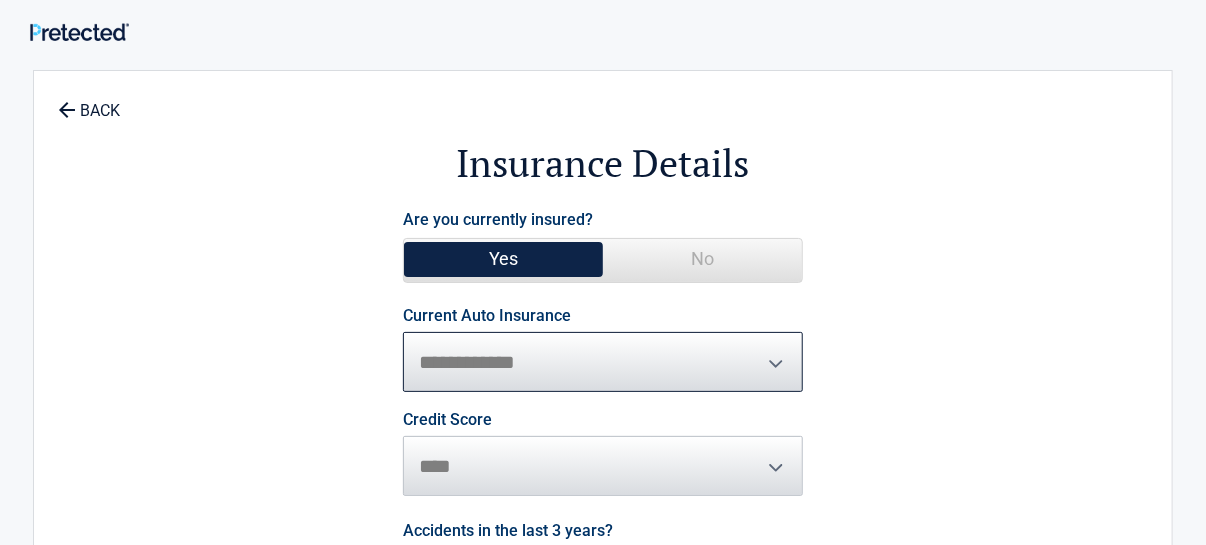 click on "**********" at bounding box center (603, 362) 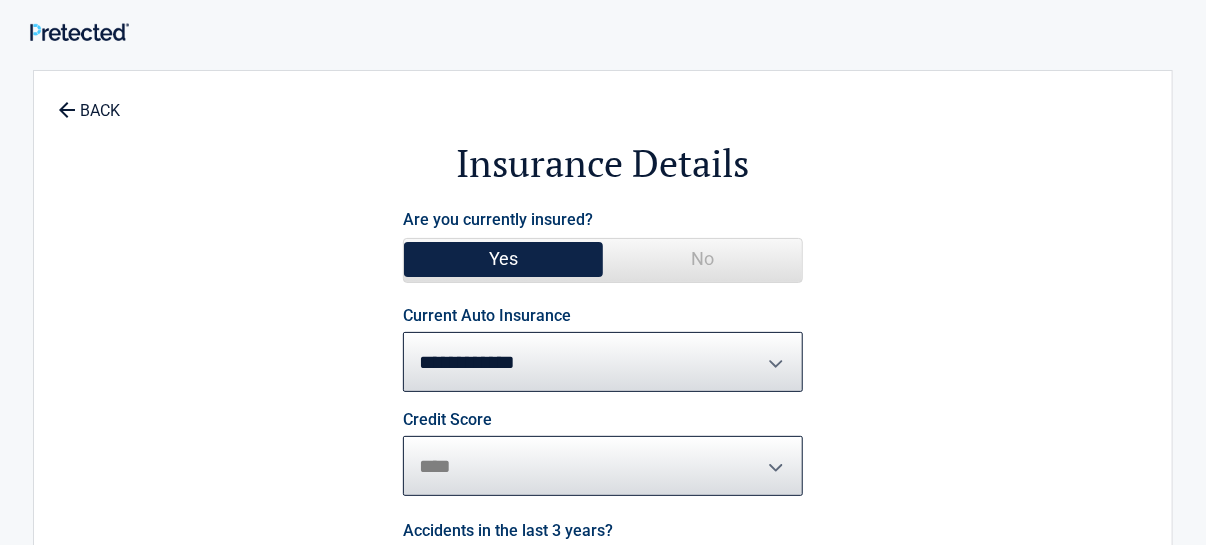 click on "*********
****
*******
****" at bounding box center [603, 466] 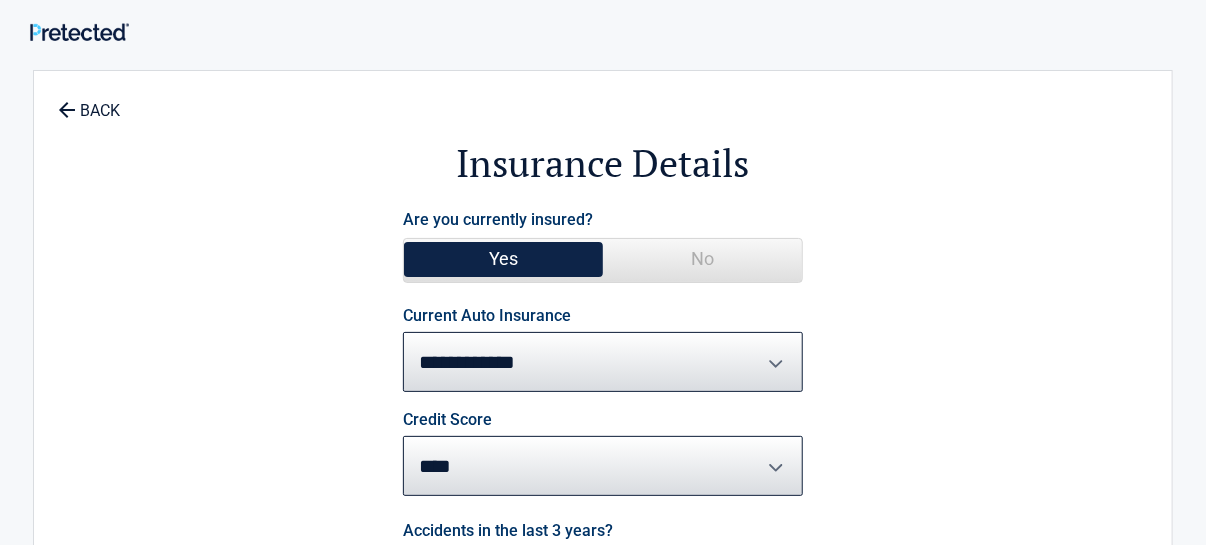 click on "Credit Score
*********
****
*******
****" at bounding box center [603, 454] 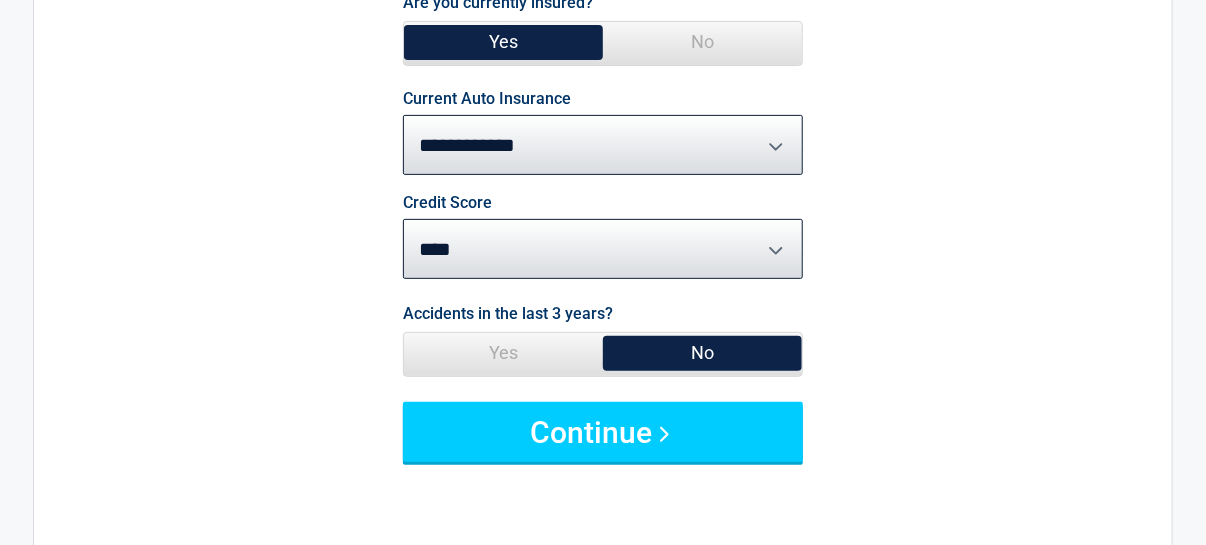 scroll, scrollTop: 219, scrollLeft: 0, axis: vertical 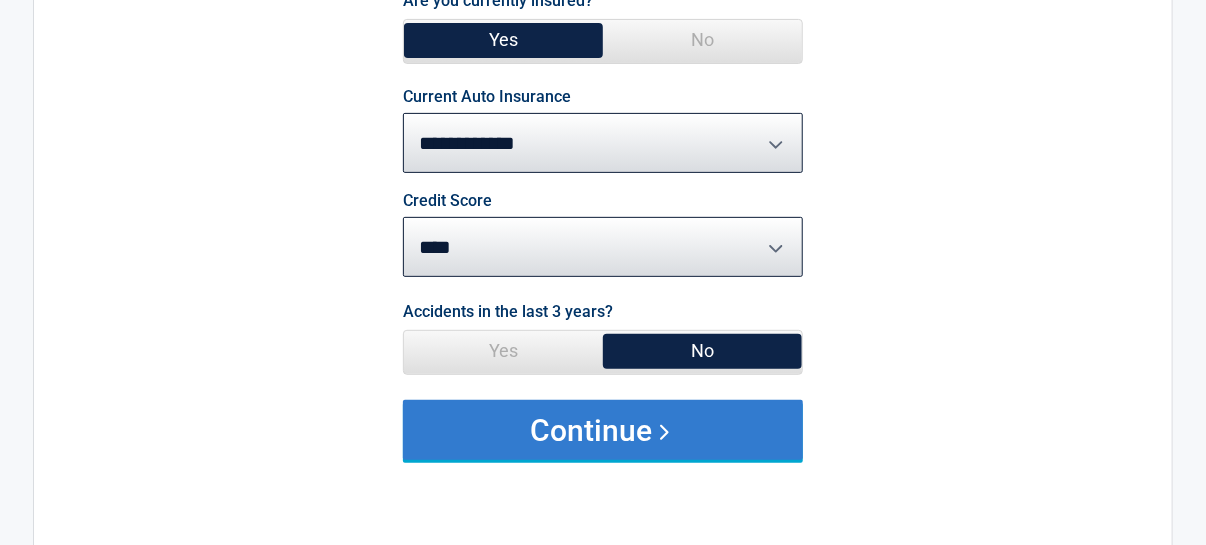 click on "Continue" at bounding box center (603, 430) 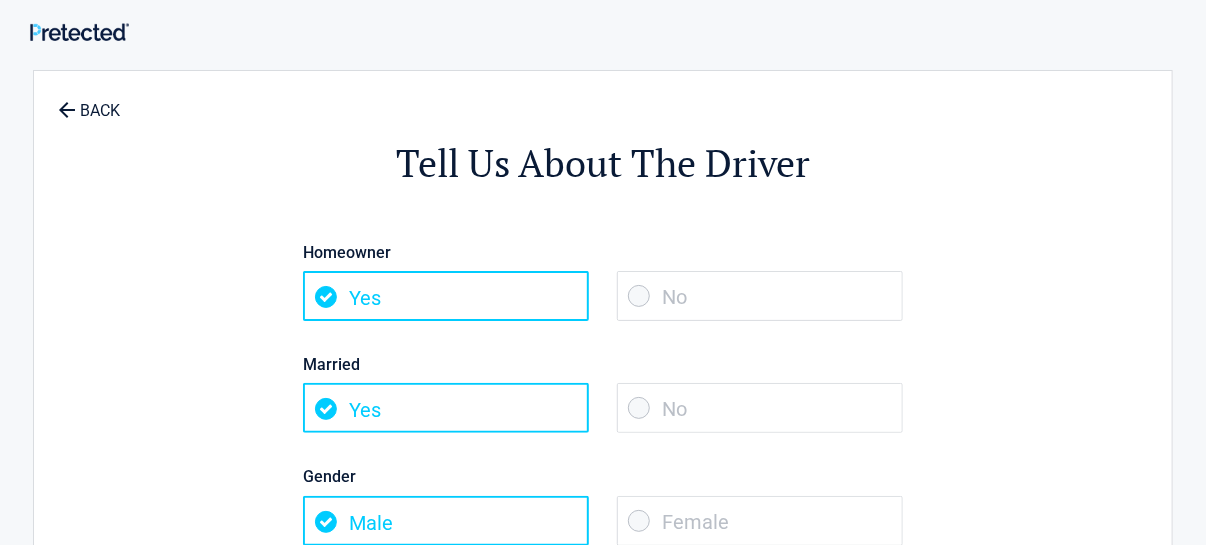 scroll, scrollTop: 0, scrollLeft: 0, axis: both 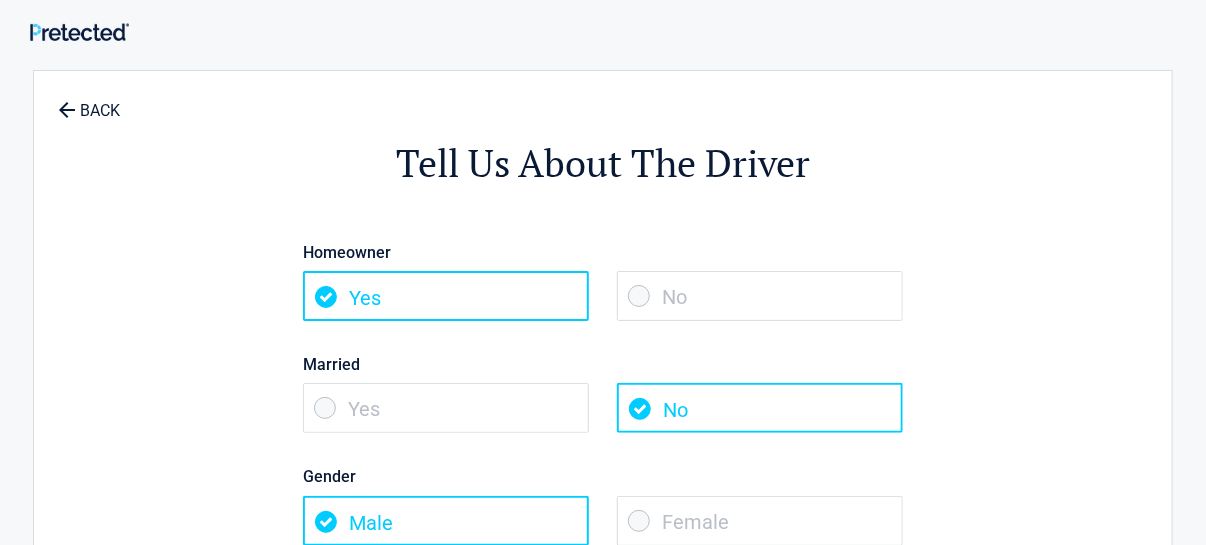 drag, startPoint x: 637, startPoint y: 517, endPoint x: 672, endPoint y: 511, distance: 35.510563 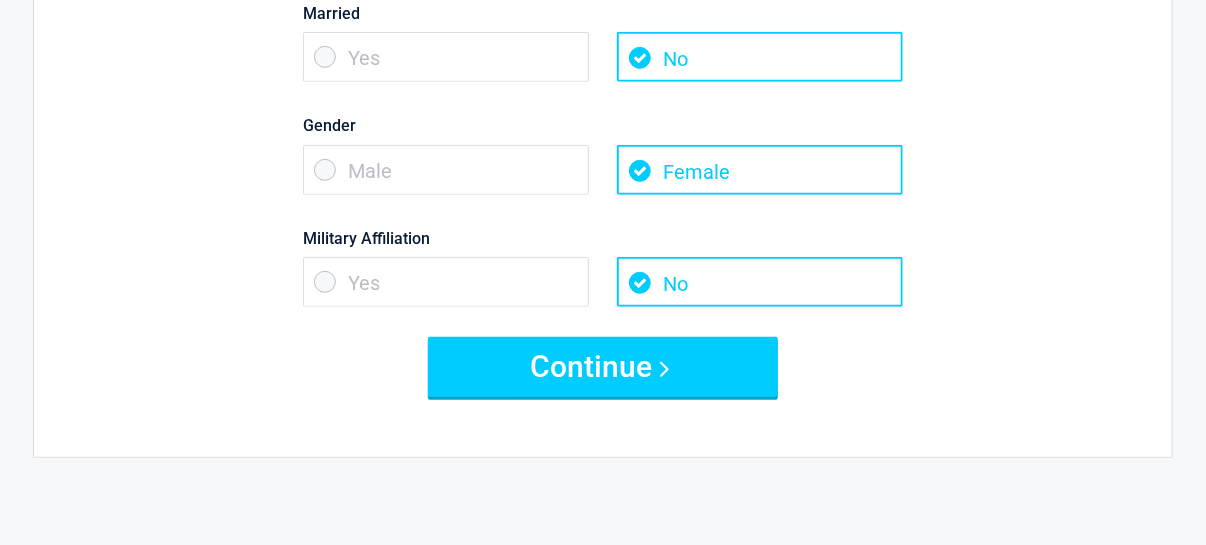 scroll, scrollTop: 344, scrollLeft: 0, axis: vertical 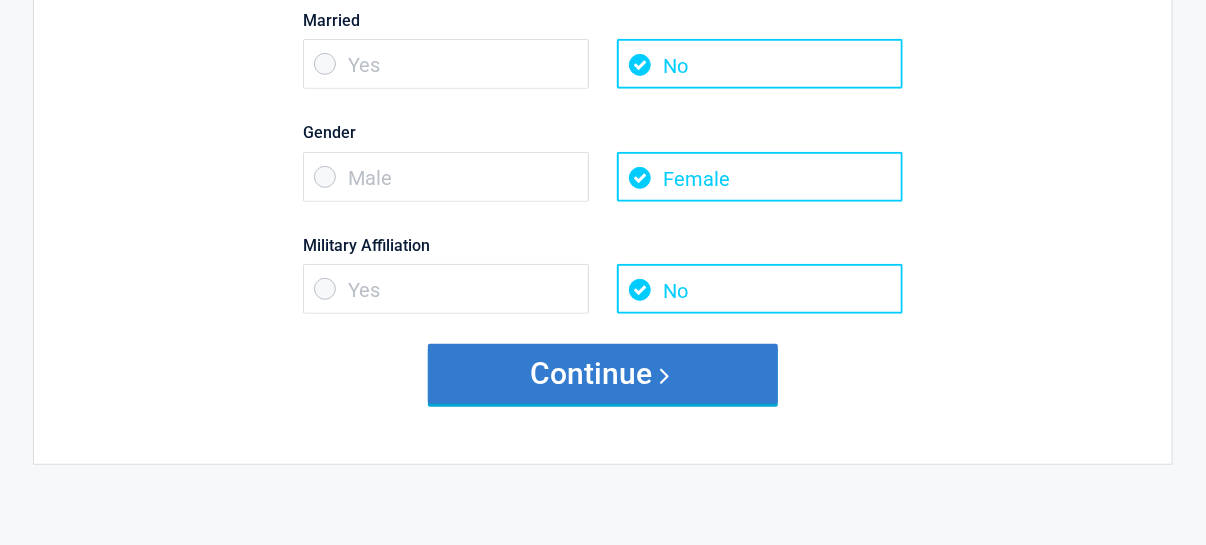 click on "Continue" at bounding box center (603, 374) 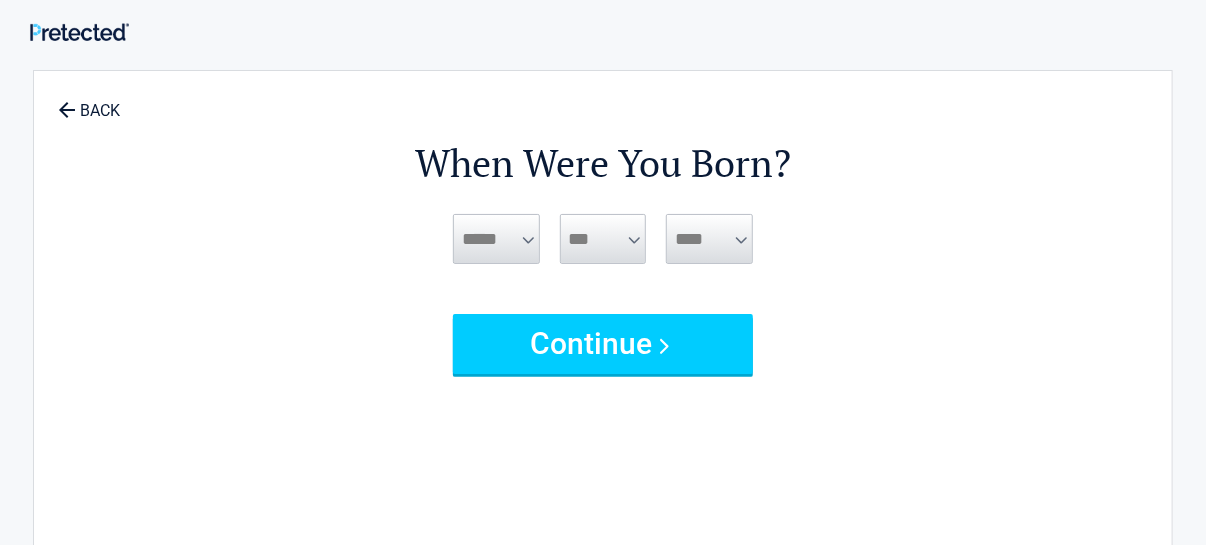 scroll, scrollTop: 0, scrollLeft: 0, axis: both 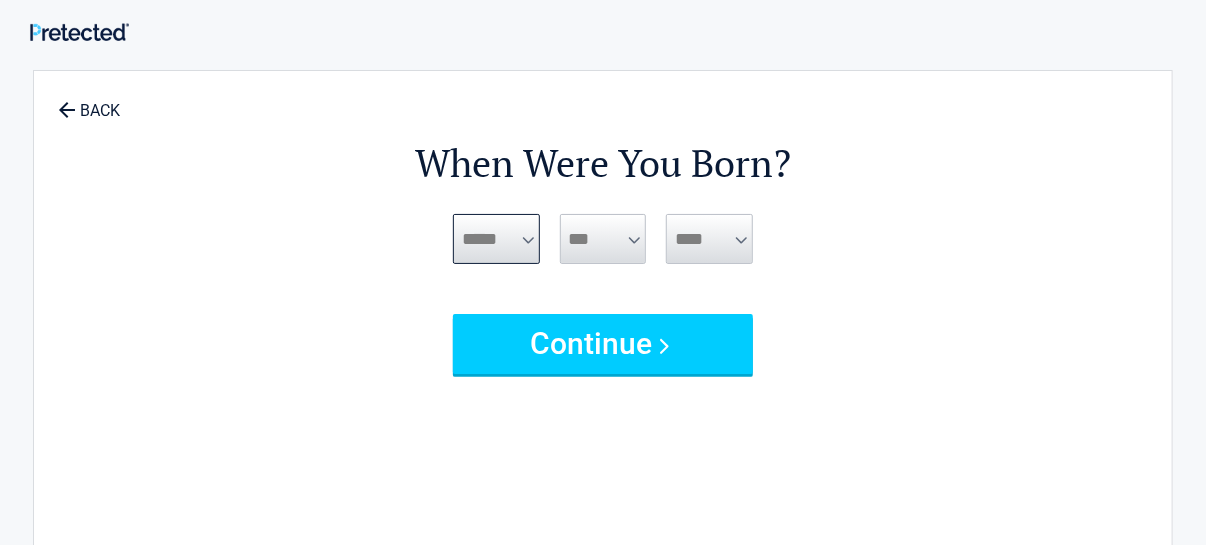 click on "*****
***
***
***
***
***
***
***
***
***
***
***
***" at bounding box center [496, 239] 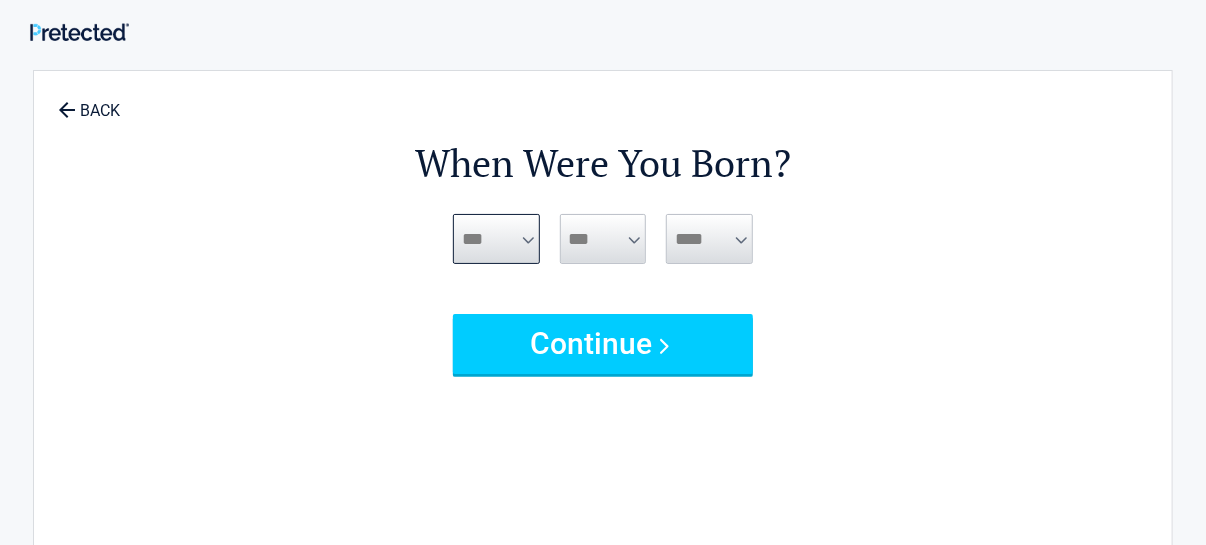 click on "*****
***
***
***
***
***
***
***
***
***
***
***
***" at bounding box center [496, 239] 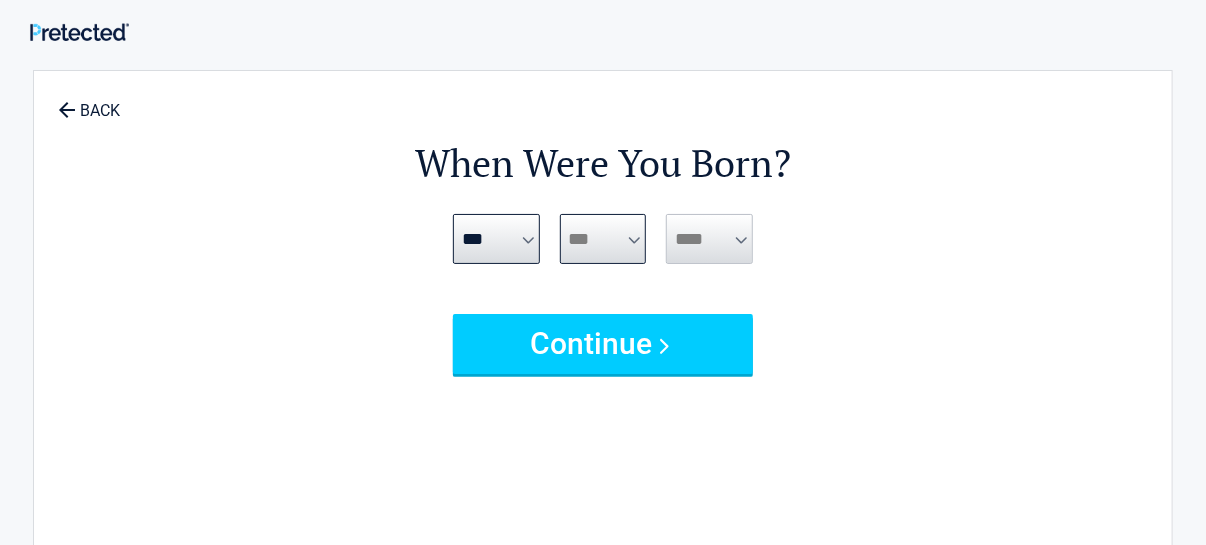 click on "*** * * * * * * * * * ** ** ** ** ** ** ** ** ** ** ** ** ** ** ** ** ** ** ** ** **" at bounding box center (603, 239) 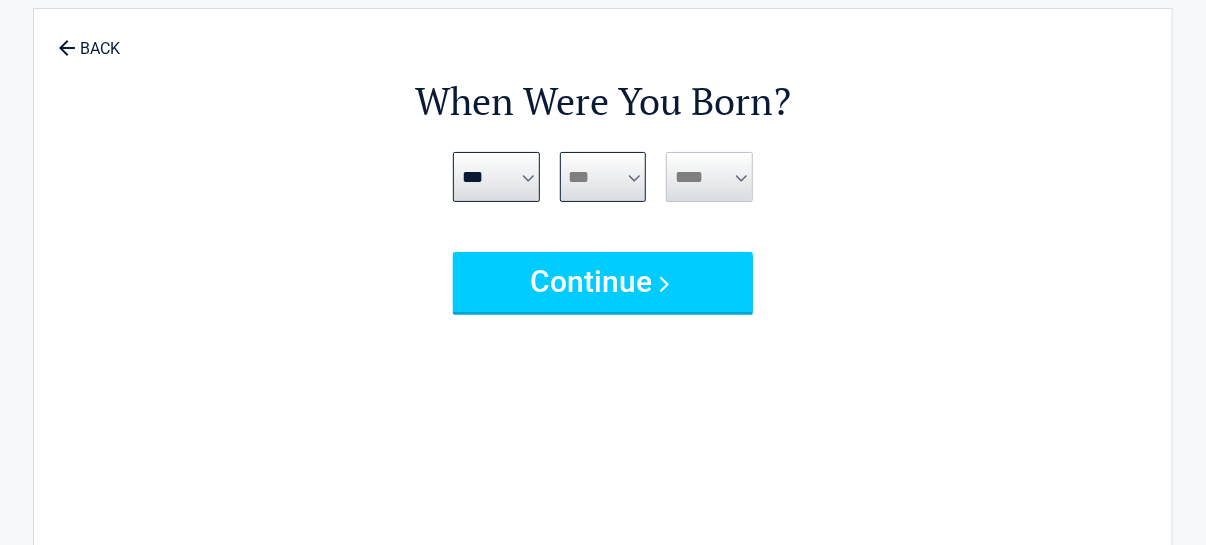 scroll, scrollTop: 0, scrollLeft: 0, axis: both 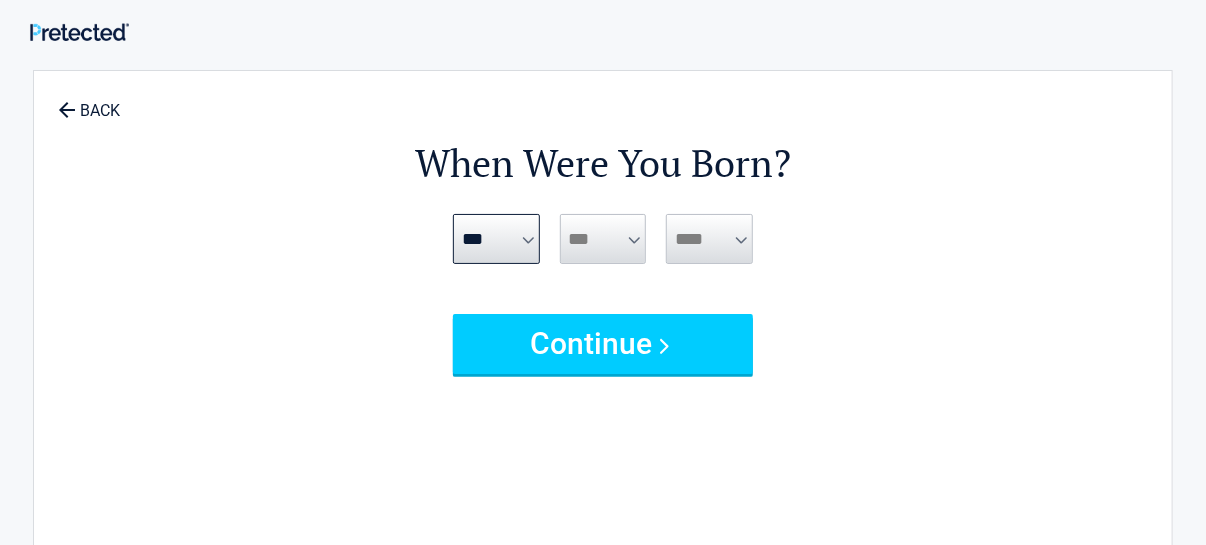 drag, startPoint x: 654, startPoint y: 244, endPoint x: 637, endPoint y: 244, distance: 17 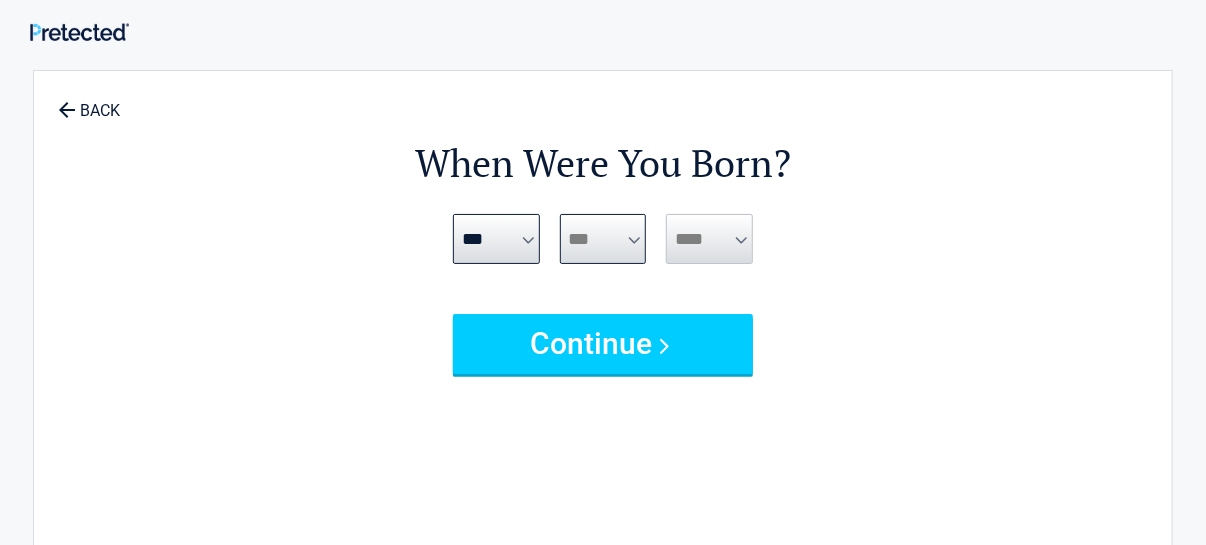 click on "*** * * * * * * * * * ** ** ** ** ** ** ** ** ** ** ** ** ** ** ** ** ** ** ** ** **" at bounding box center (603, 239) 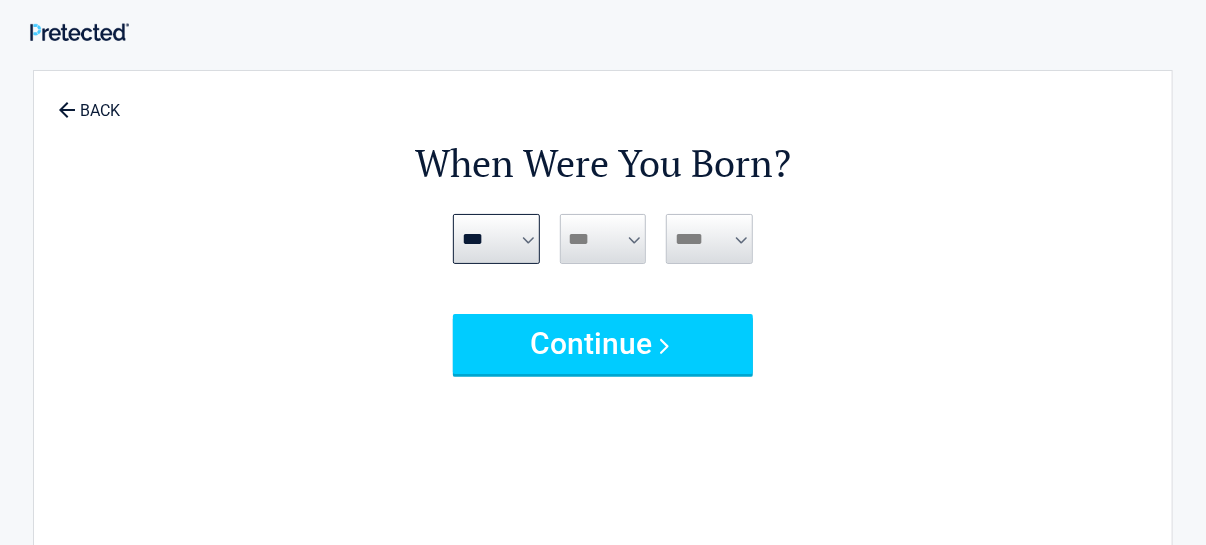 click on "*****
***
***
***
***
***
***
***
***
***
***
***
***" at bounding box center [496, 239] 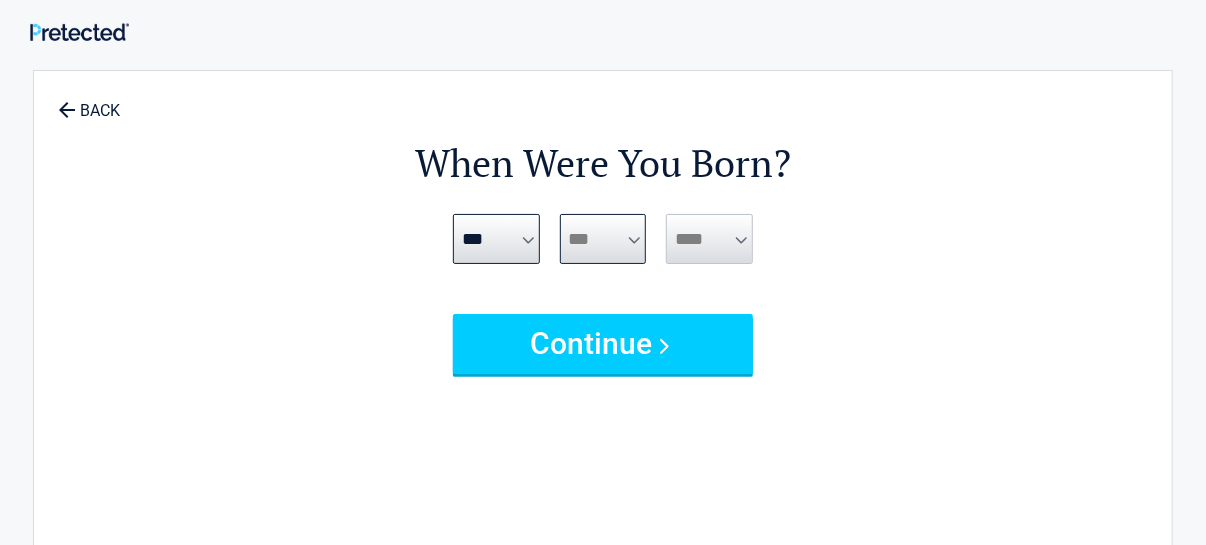 click on "*** * * * * * * * * * ** ** ** ** ** ** ** ** ** ** ** ** ** ** ** ** ** ** ** ** **" at bounding box center (603, 239) 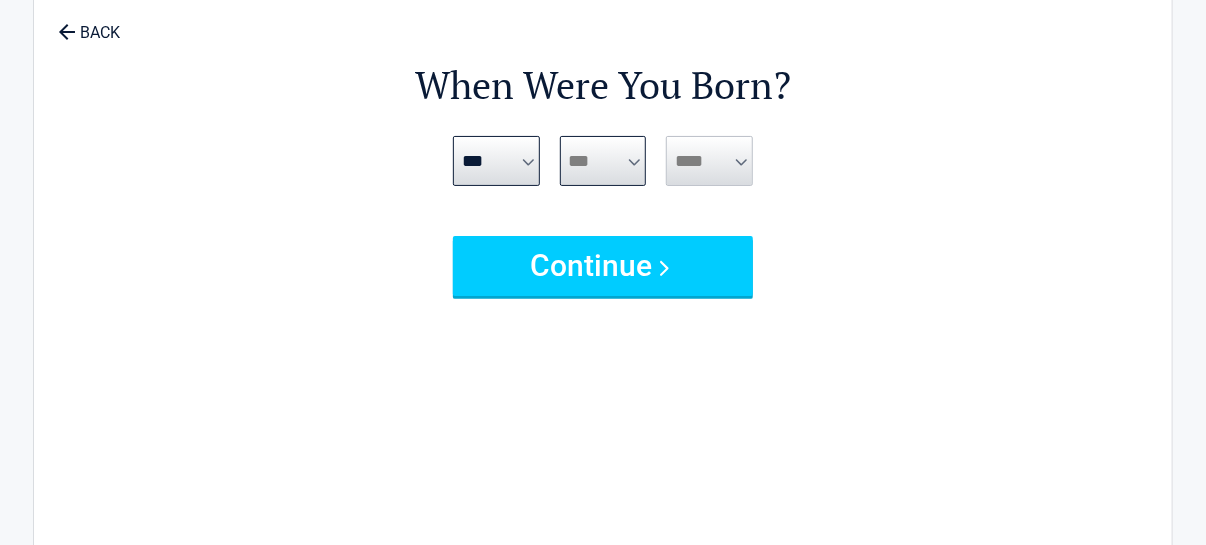 scroll, scrollTop: 85, scrollLeft: 0, axis: vertical 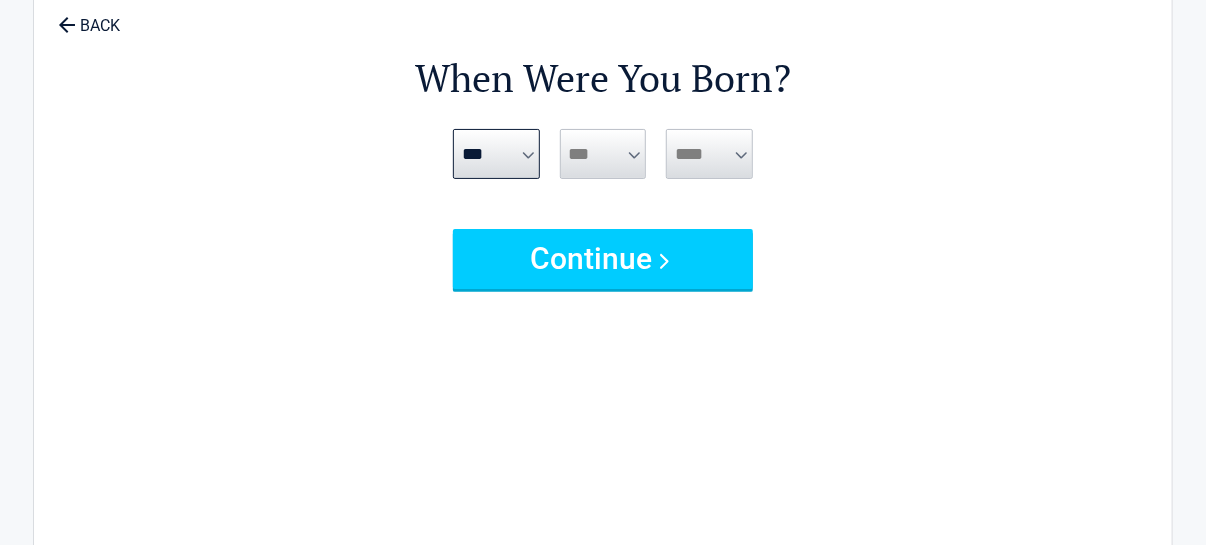click on "*** * * * * * * * * * ** ** ** ** ** ** ** ** ** ** ** ** ** ** ** ** ** ** ** ** **" at bounding box center (603, 154) 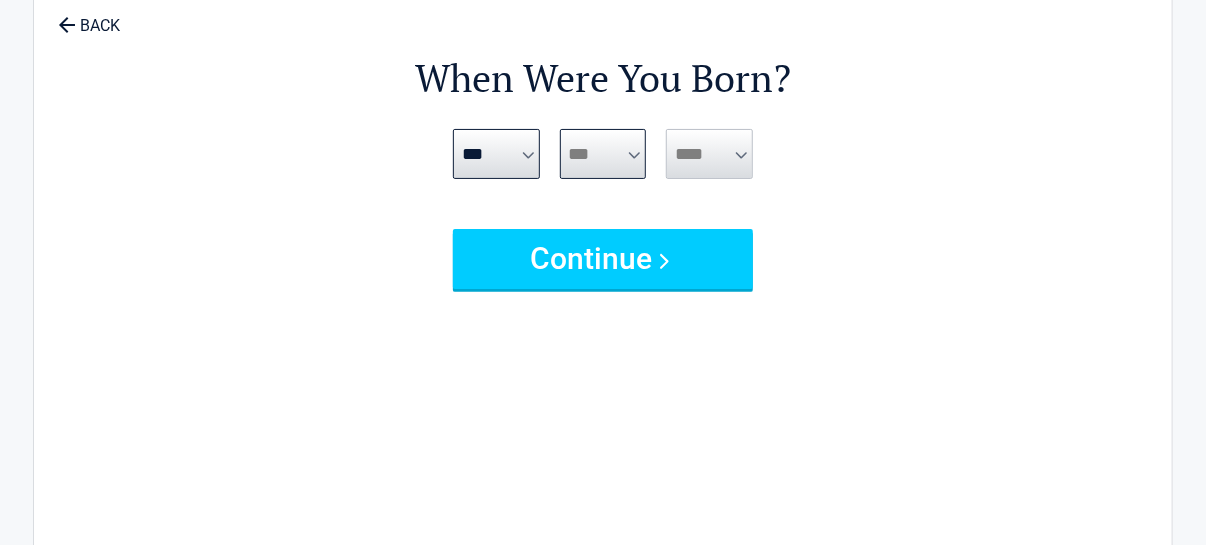 click on "*** * * * * * * * * * ** ** ** ** ** ** ** ** ** ** ** ** ** ** ** ** ** ** ** ** **" at bounding box center (603, 154) 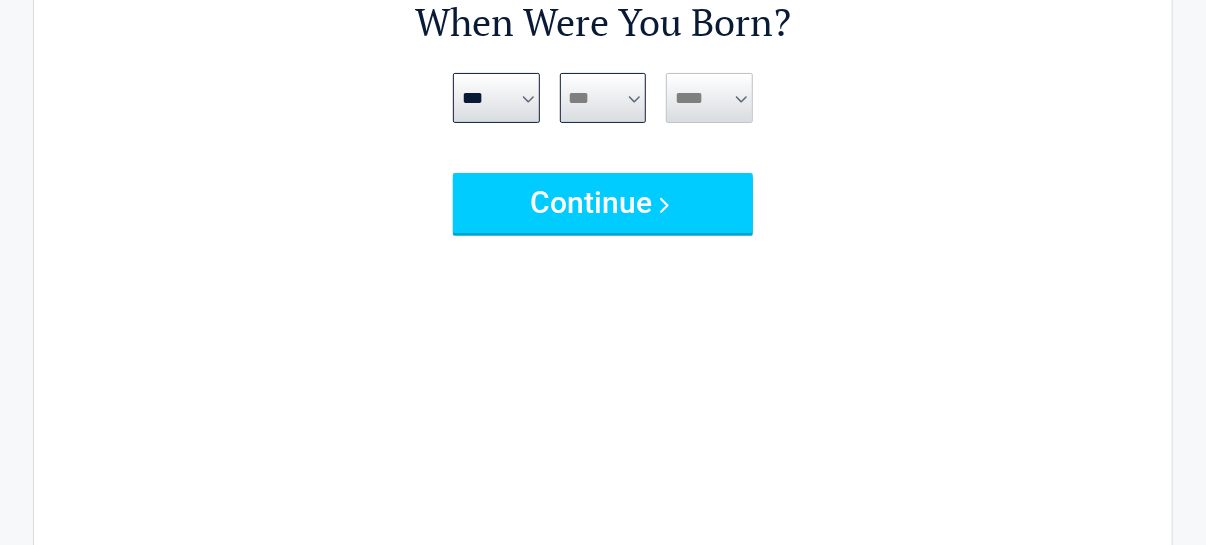 scroll, scrollTop: 165, scrollLeft: 0, axis: vertical 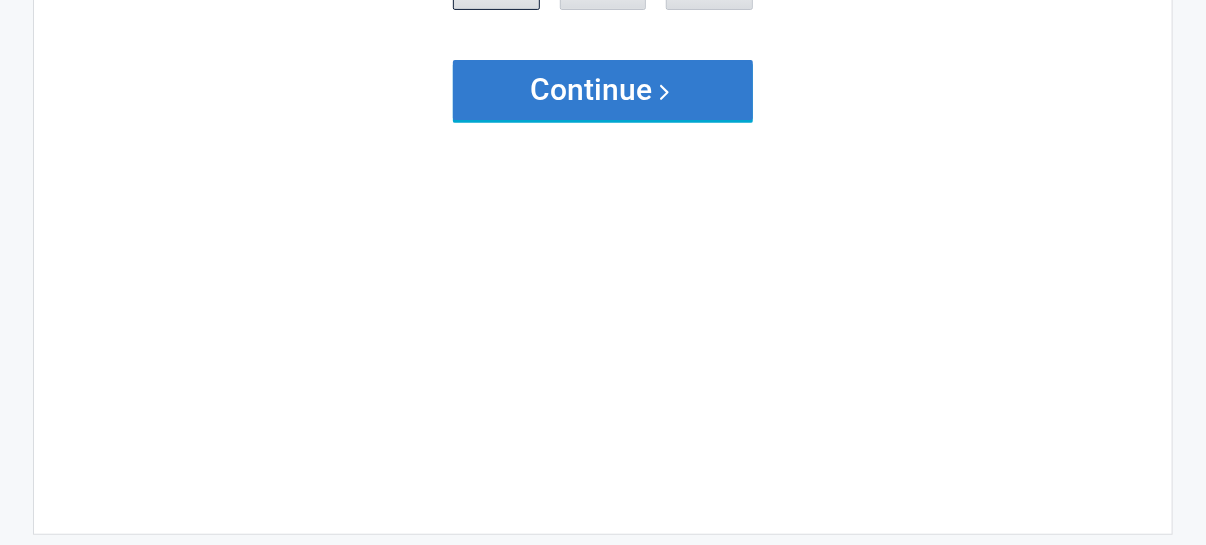 drag, startPoint x: 579, startPoint y: 82, endPoint x: 581, endPoint y: 93, distance: 11.18034 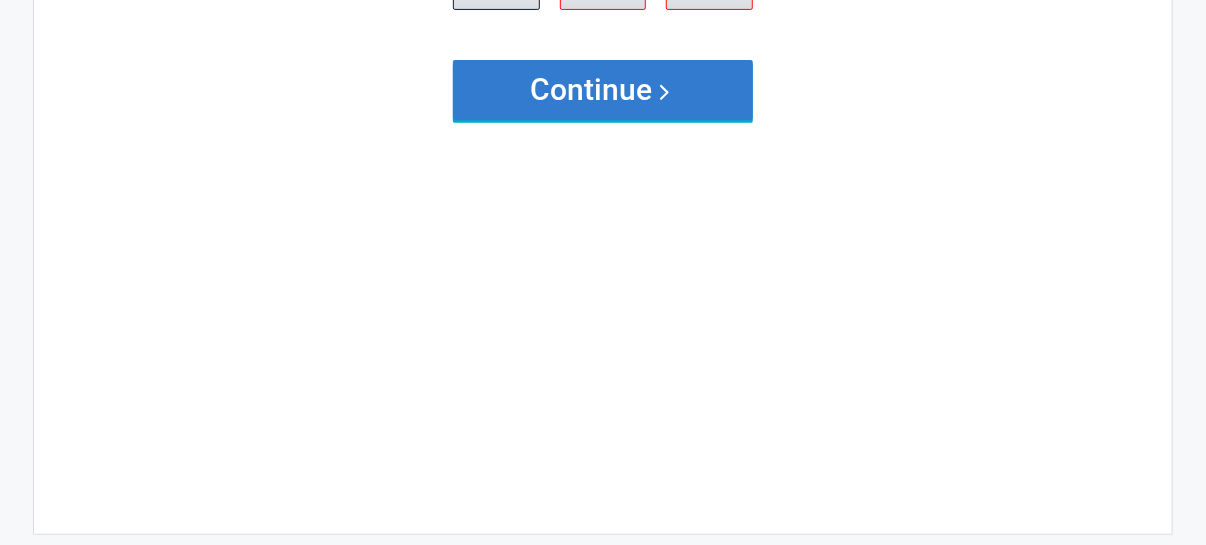scroll, scrollTop: 213, scrollLeft: 0, axis: vertical 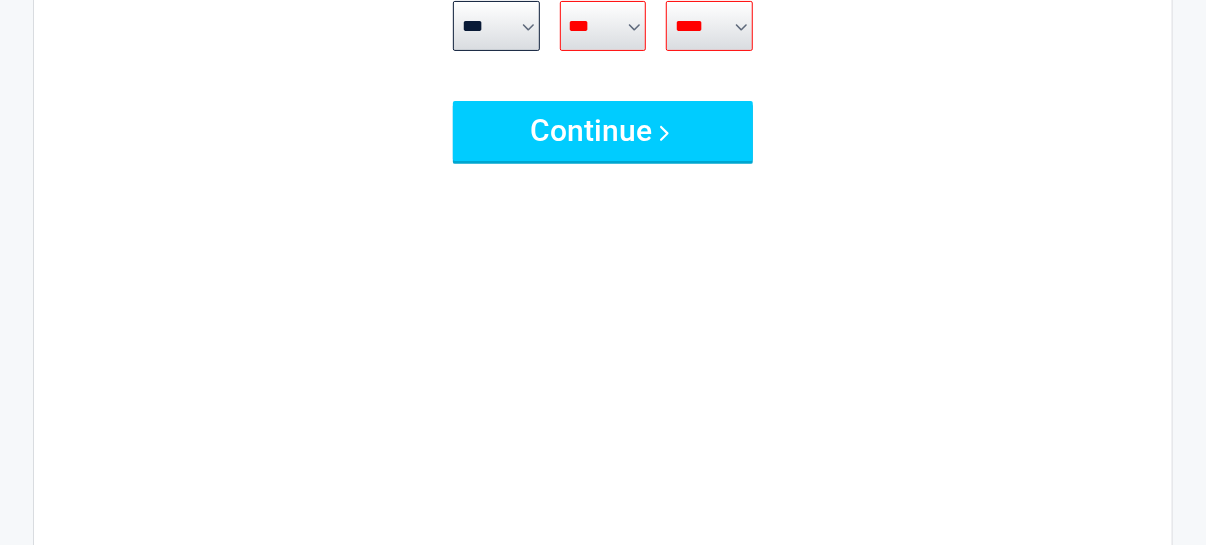 click on "*** * * * * * * * * * ** ** ** ** ** ** ** ** ** ** ** ** ** ** ** ** ** ** ** ** **" at bounding box center [603, 26] 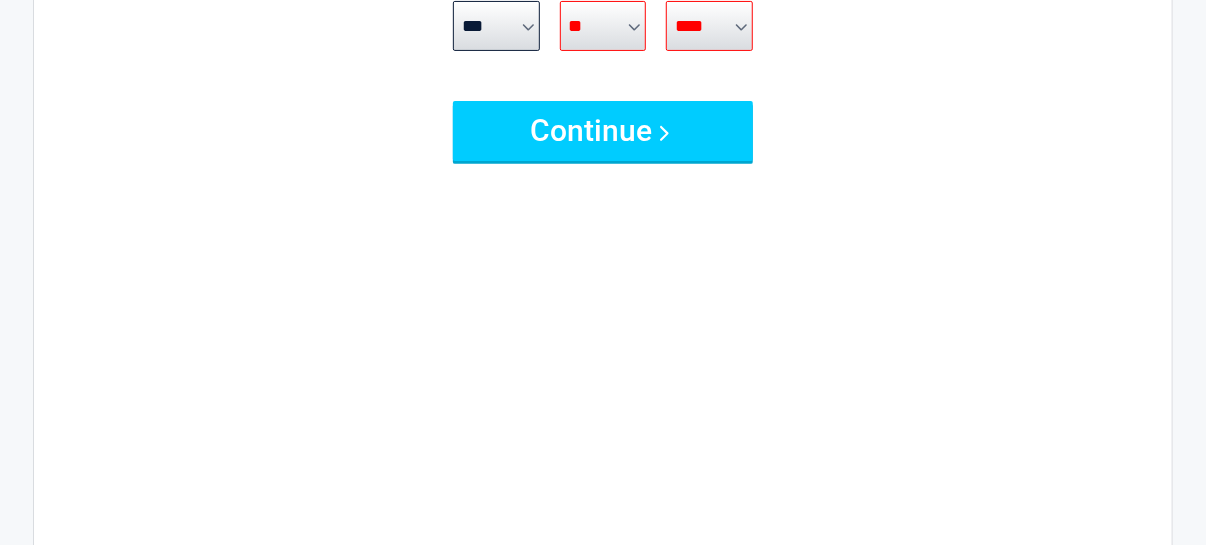 click on "*** * * * * * * * * * ** ** ** ** ** ** ** ** ** ** ** ** ** ** ** ** ** ** ** ** **" at bounding box center (603, 26) 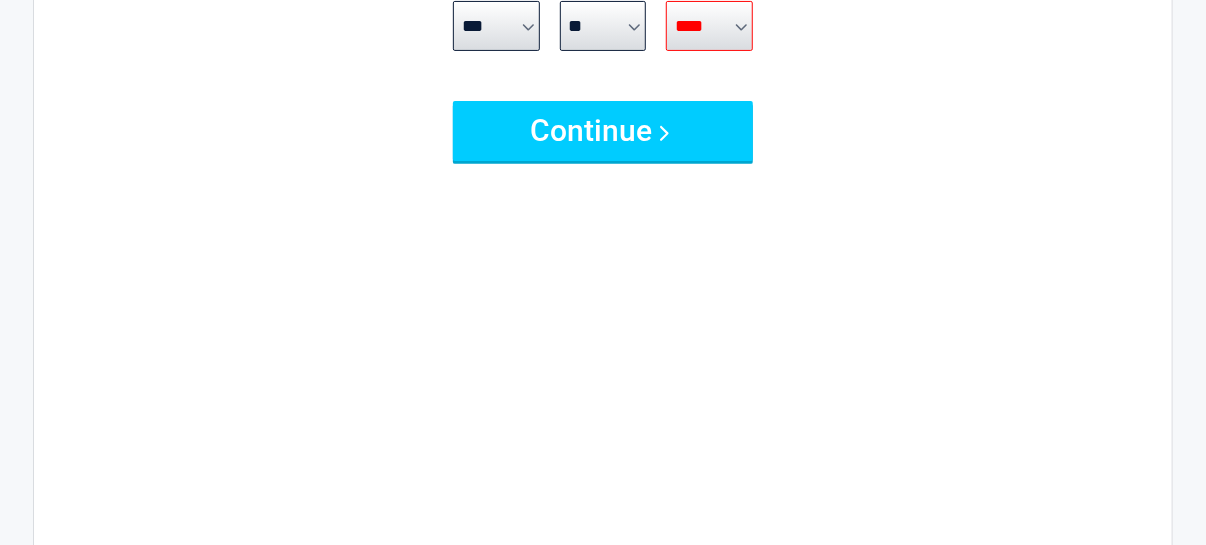 drag, startPoint x: 711, startPoint y: 24, endPoint x: 712, endPoint y: 49, distance: 25.019993 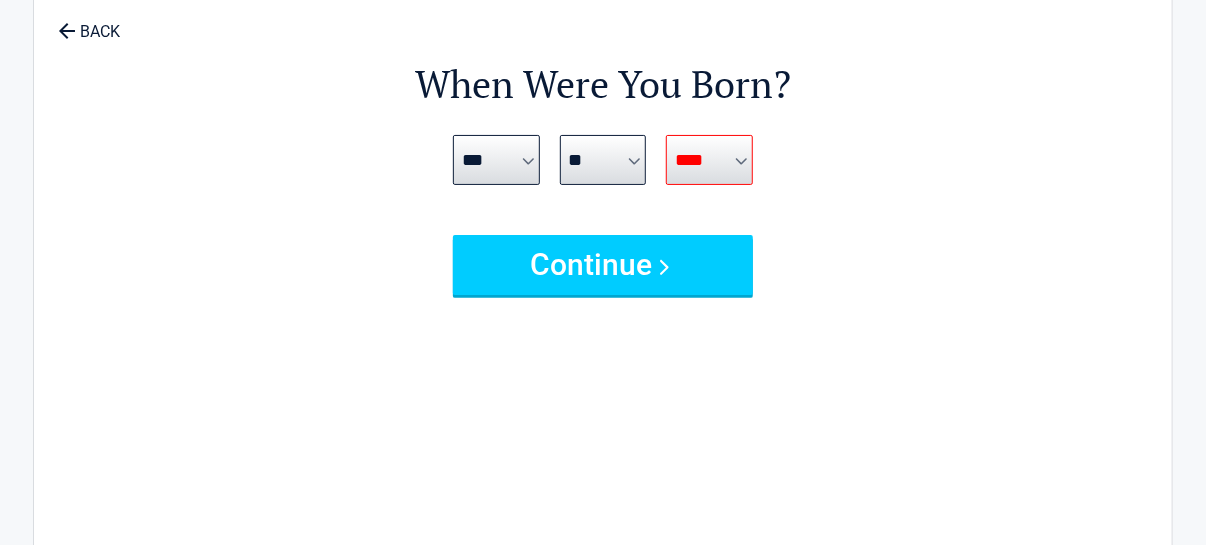 scroll, scrollTop: 72, scrollLeft: 0, axis: vertical 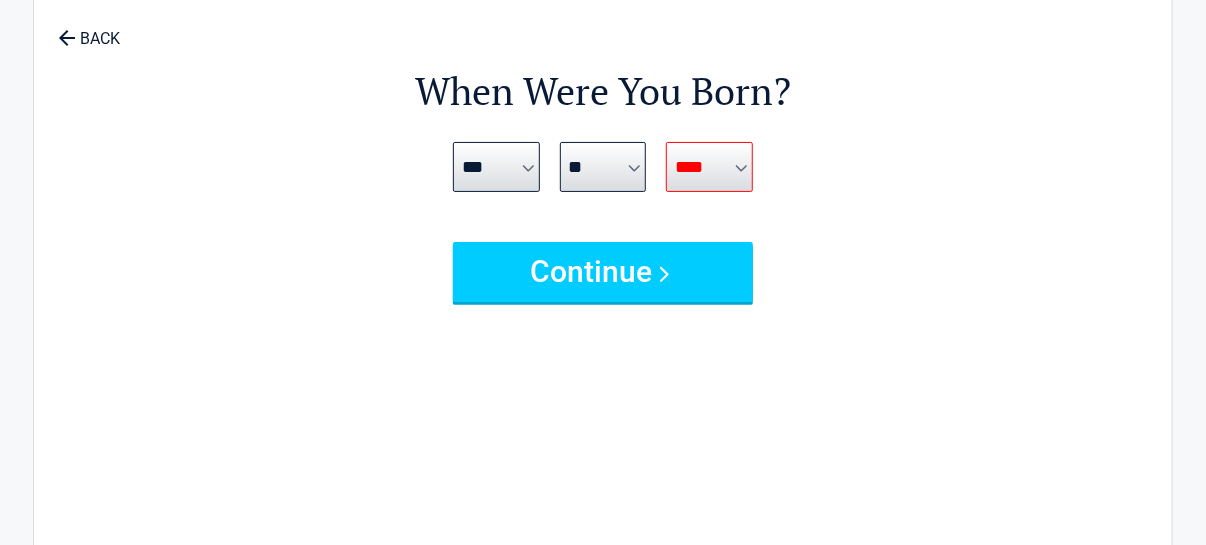 click on "****
****
****
****
****
****
****
****
****
****
****
****
****
****
****
****
****
****
****
****
****
****
****
****
****
****
****
****
****
****
****
****
****
****
****
****
****
****
****
****
****
****
****
****
****
****
****
****
****
****
****
****
****
****
****
****
****
****
****
****
****
****
****
****" at bounding box center (709, 167) 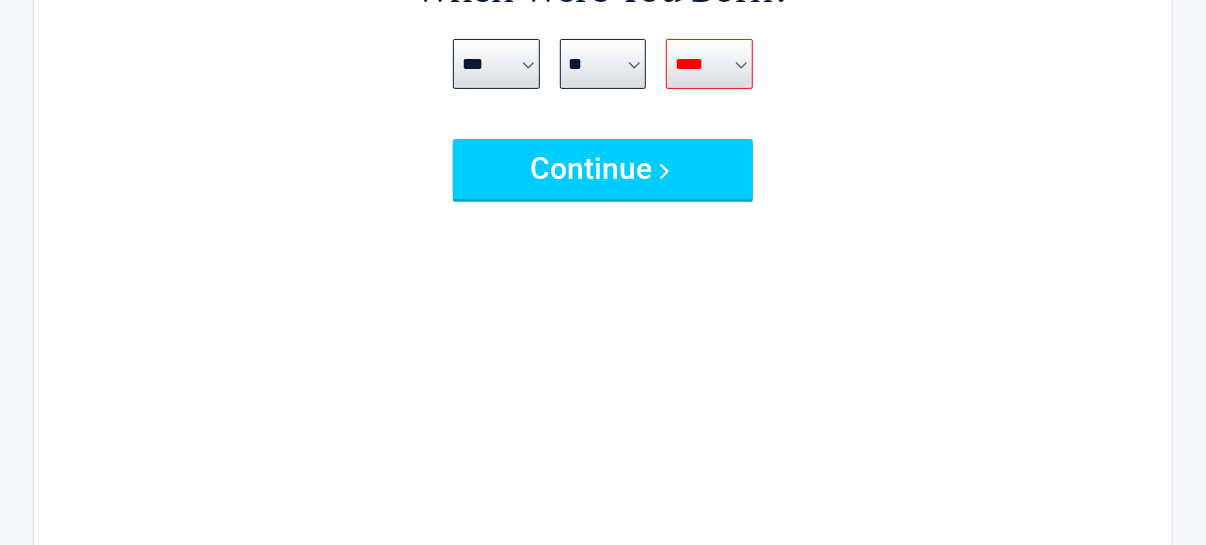 scroll, scrollTop: 173, scrollLeft: 0, axis: vertical 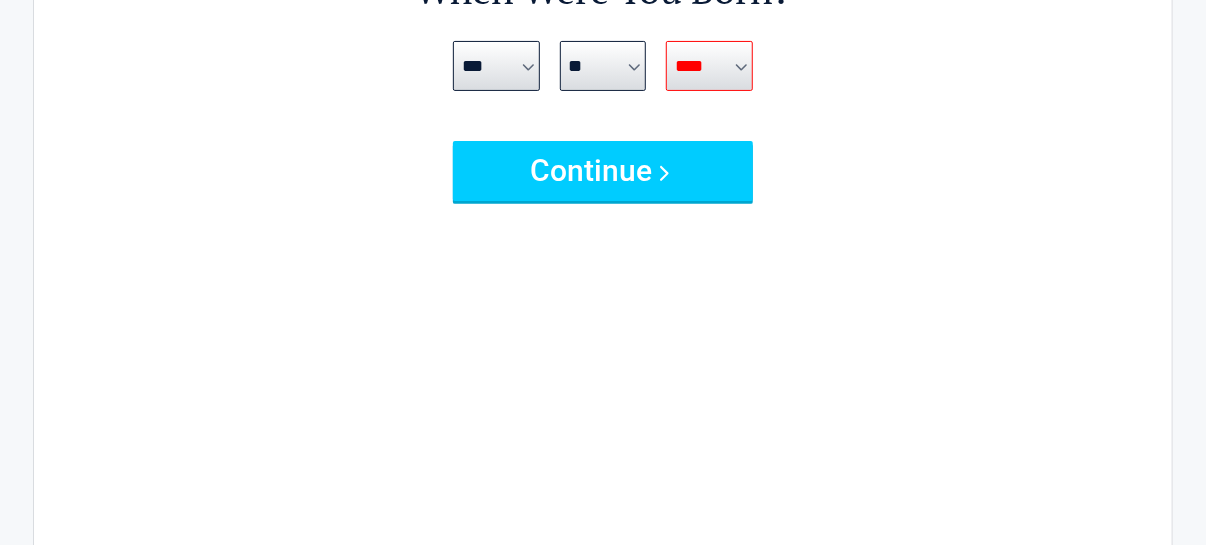 click on "****
****
****
****
****
****
****
****
****
****
****
****
****
****
****
****
****
****
****
****
****
****
****
****
****
****
****
****
****
****
****
****
****
****
****
****
****
****
****
****
****
****
****
****
****
****
****
****
****
****
****
****
****
****
****
****
****
****
****
****
****
****
****
****" at bounding box center [709, 66] 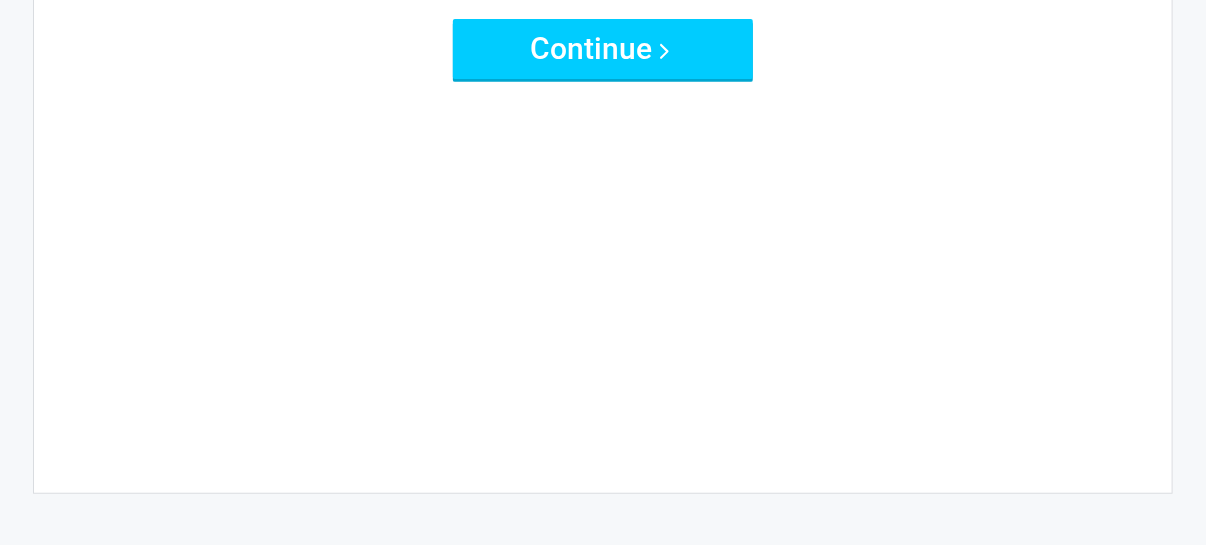 scroll, scrollTop: 331, scrollLeft: 0, axis: vertical 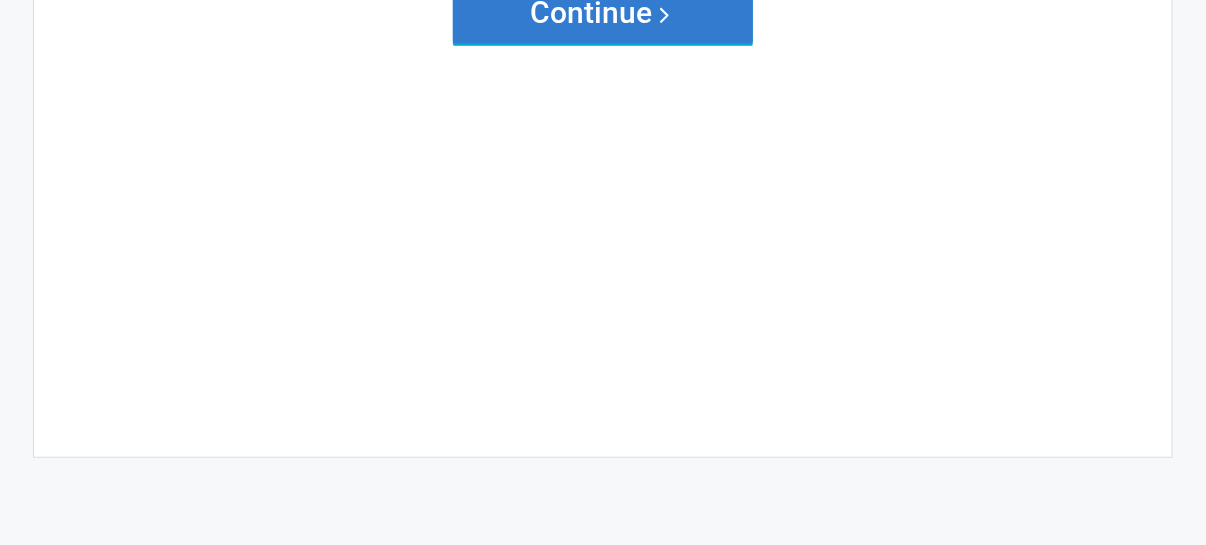 click on "Continue" at bounding box center [603, 13] 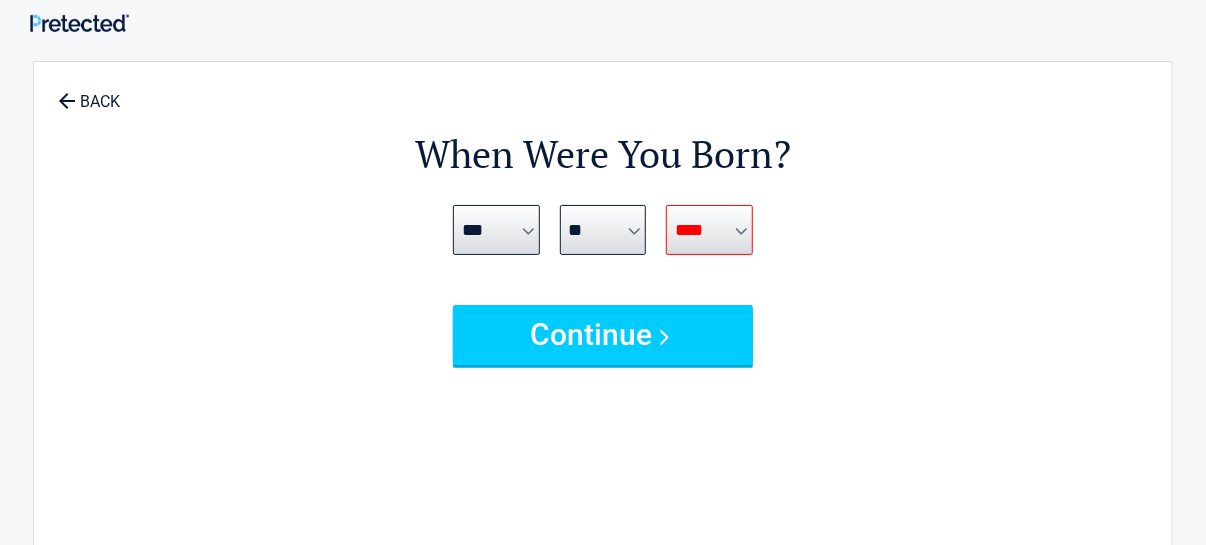 scroll, scrollTop: 0, scrollLeft: 0, axis: both 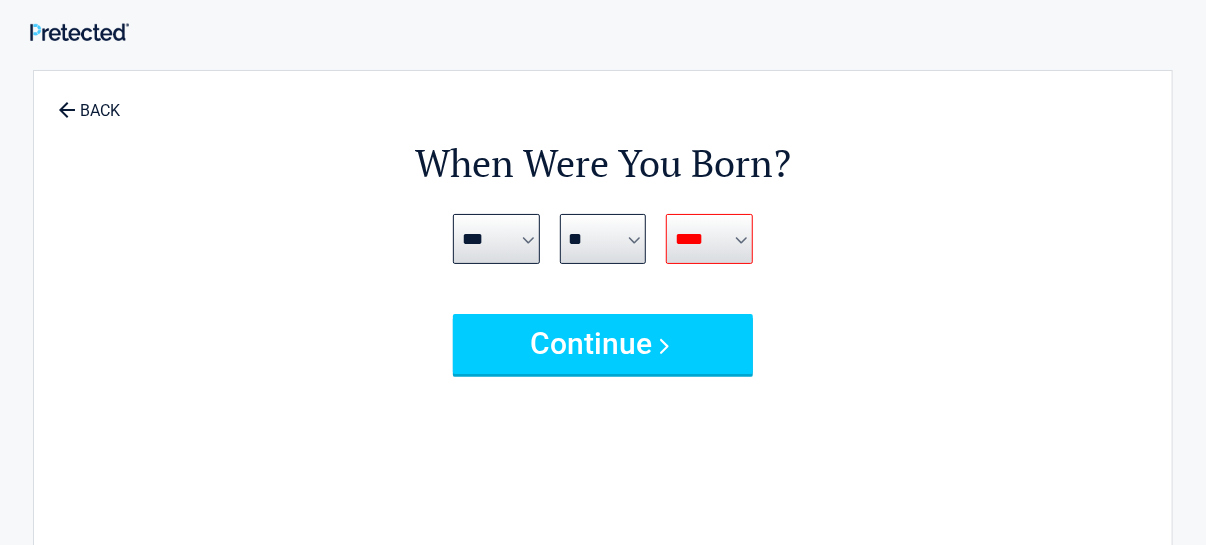 click on "****
****
****
****
****
****
****
****
****
****
****
****
****
****
****
****
****
****
****
****
****
****
****
****
****
****
****
****
****
****
****
****
****
****
****
****
****
****
****
****
****
****
****
****
****
****
****
****
****
****
****
****
****
****
****
****
****
****
****
****
****
****
****
****" at bounding box center (709, 239) 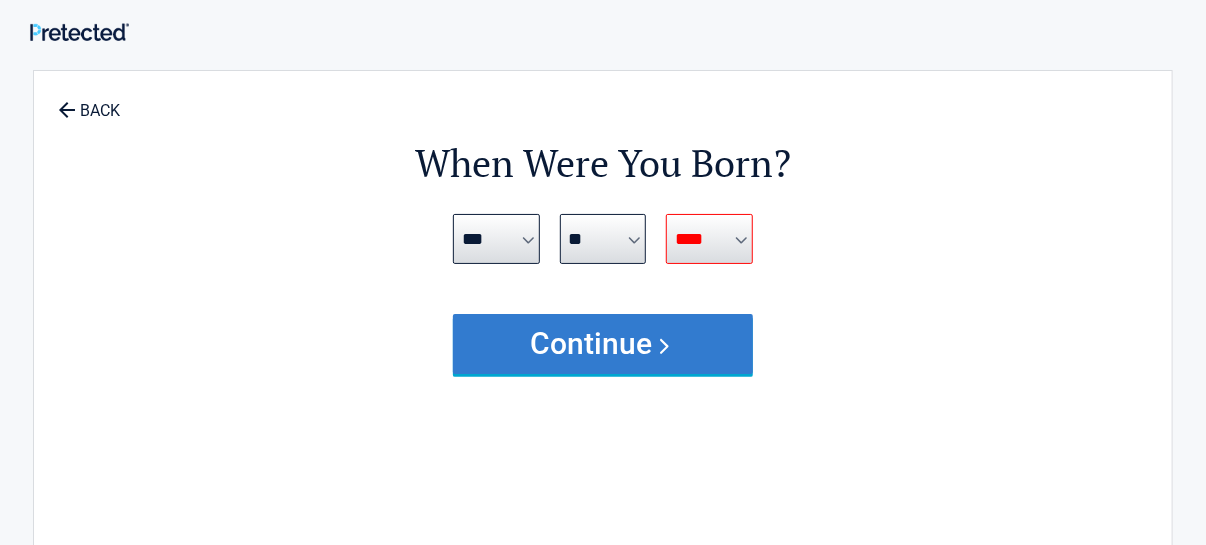 click on "Continue" at bounding box center (603, 344) 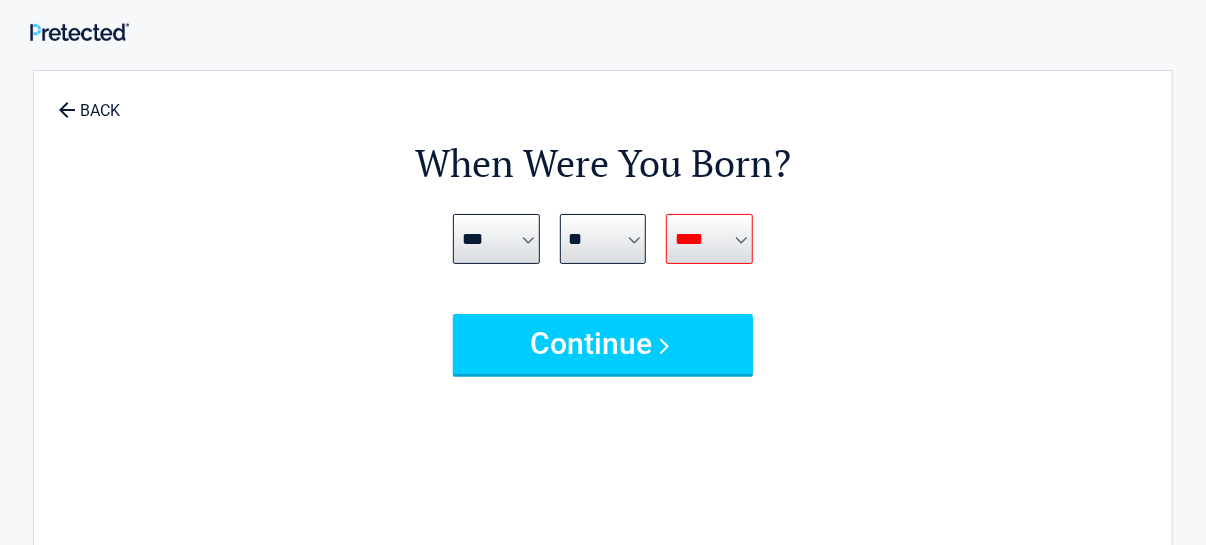 click on "****
****
****
****
****
****
****
****
****
****
****
****
****
****
****
****
****
****
****
****
****
****
****
****
****
****
****
****
****
****
****
****
****
****
****
****
****
****
****
****
****
****
****
****
****
****
****
****
****
****
****
****
****
****
****
****
****
****
****
****
****
****
****
****" at bounding box center (709, 239) 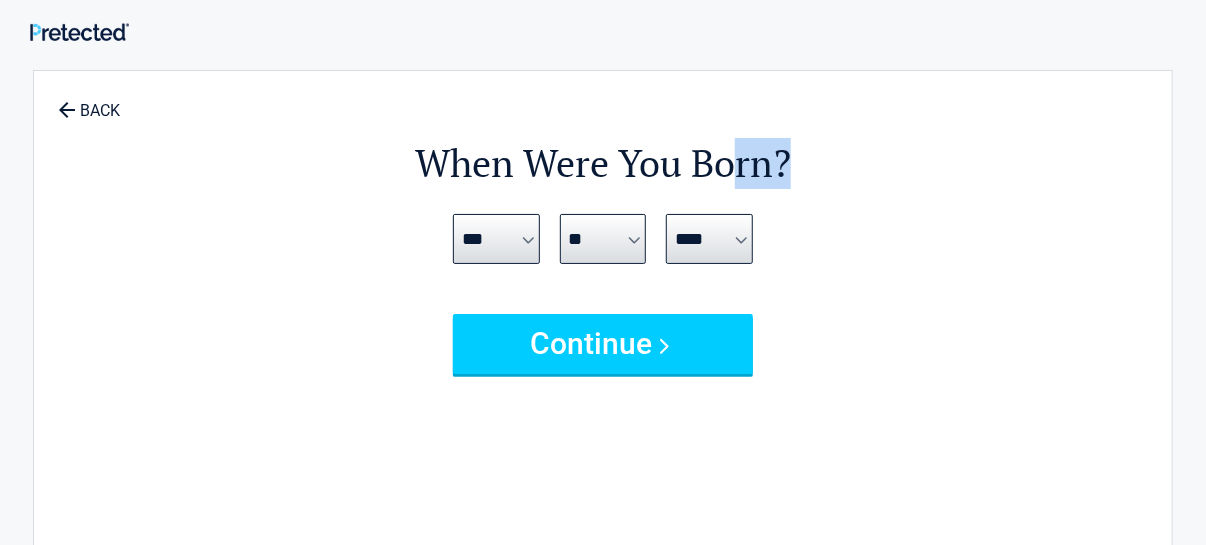 drag, startPoint x: 723, startPoint y: 191, endPoint x: 729, endPoint y: 141, distance: 50.358715 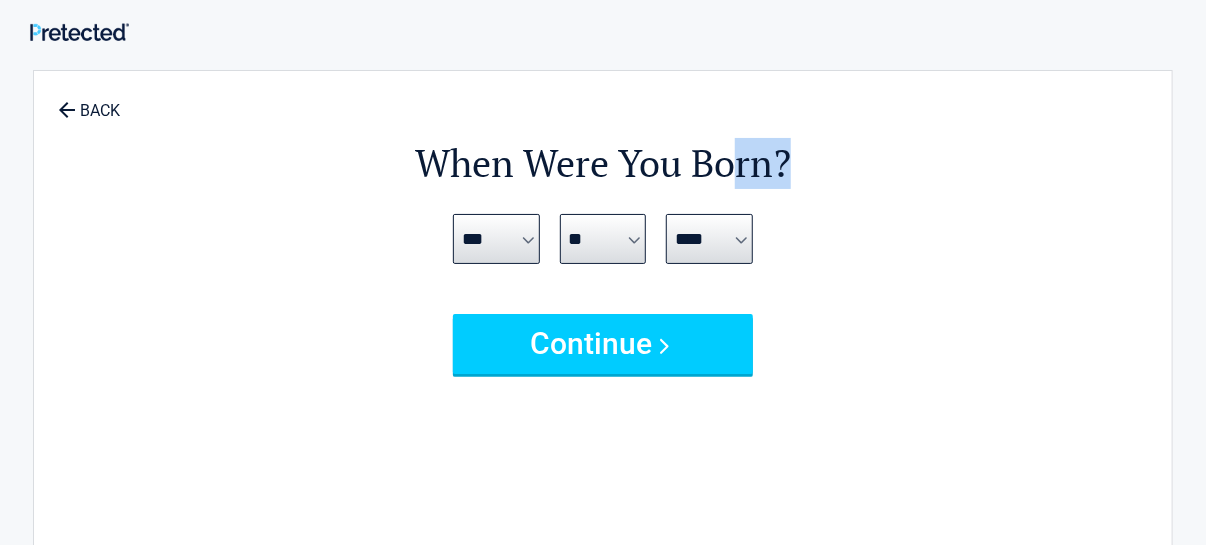 click on "****
****
****
****
****
****
****
****
****
****
****
****
****
****
****
****
****
****
****
****
****
****
****
****
****
****
****
****
****
****
****
****
****
****
****
****
****
****
****
****
****
****
****
****
****
****
****
****
****
****
****
****
****
****
****
****
****
****
****
****
****
****
****
****" at bounding box center [709, 239] 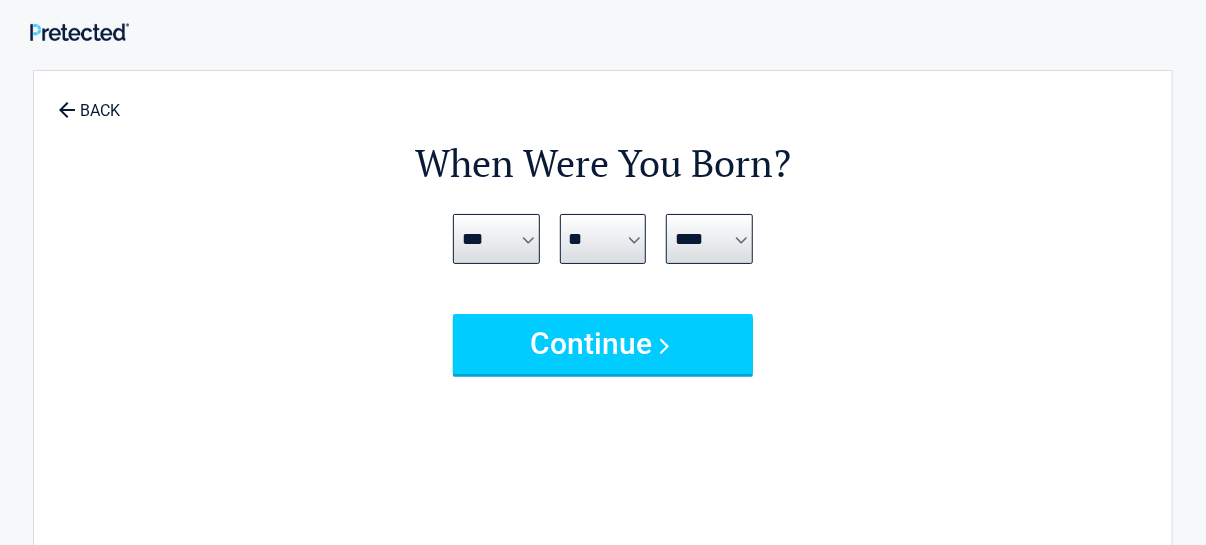 click on "****
****
****
****
****
****
****
****
****
****
****
****
****
****
****
****
****
****
****
****
****
****
****
****
****
****
****
****
****
****
****
****
****
****
****
****
****
****
****
****
****
****
****
****
****
****
****
****
****
****
****
****
****
****
****
****
****
****
****
****
****
****
**** ****" at bounding box center (709, 239) 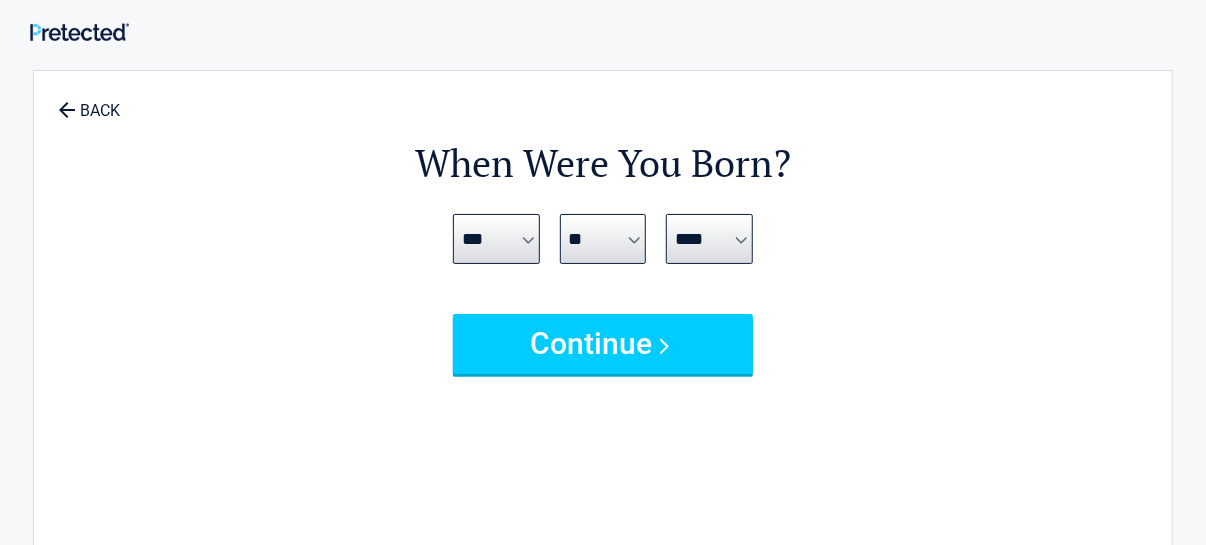 click on "****
****
****
****
****
****
****
****
****
****
****
****
****
****
****
****
****
****
****
****
****
****
****
****
****
****
****
****
****
****
****
****
****
****
****
****
****
****
****
****
****
****
****
****
****
****
****
****
****
****
****
****
****
****
****
****
****
****
****
****
****
****
****
****" at bounding box center [709, 239] 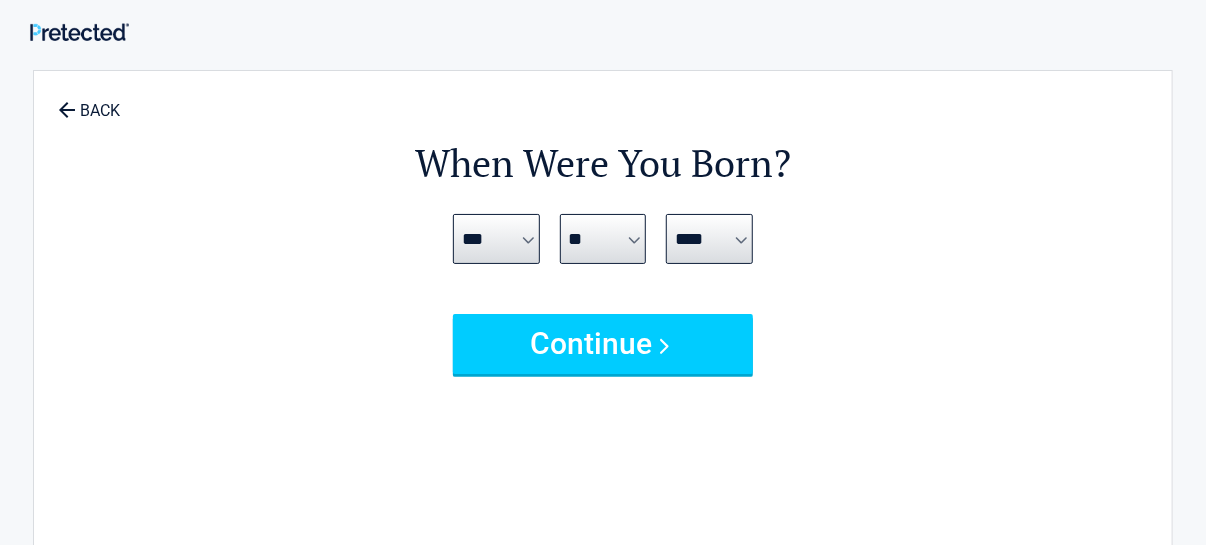 select on "****" 